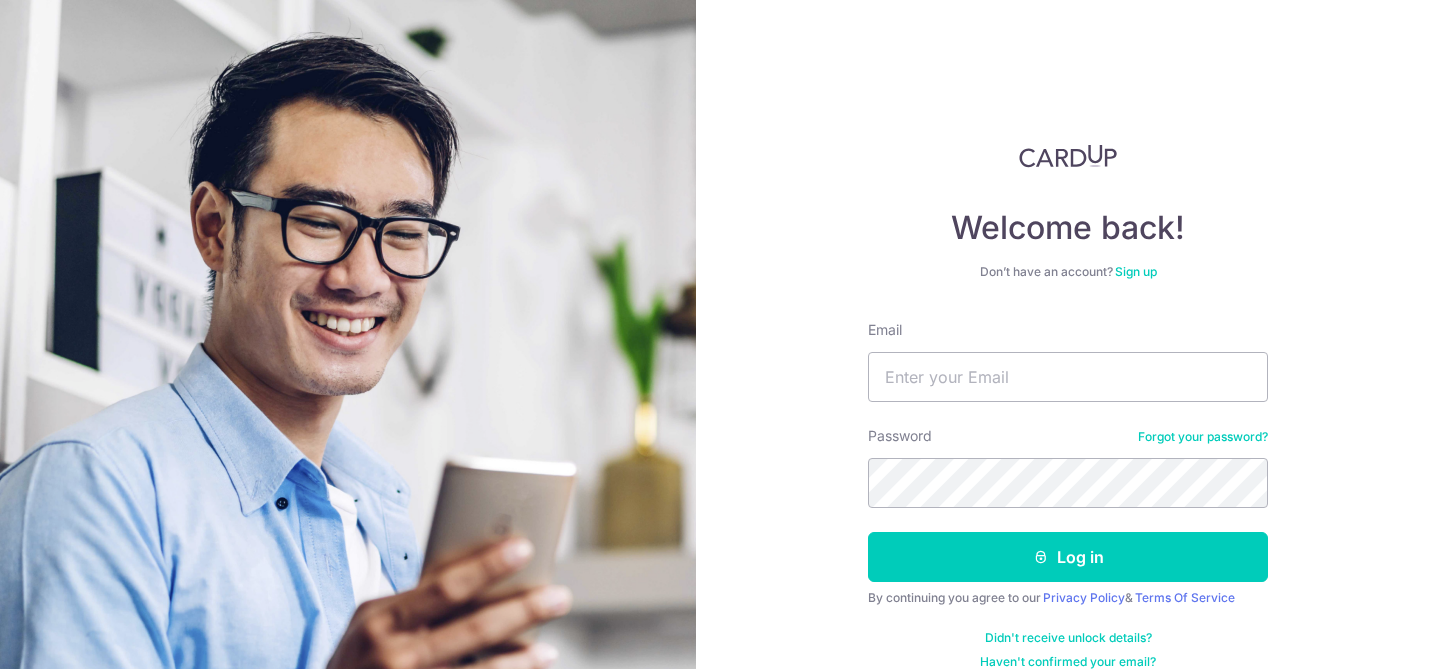 scroll, scrollTop: 0, scrollLeft: 0, axis: both 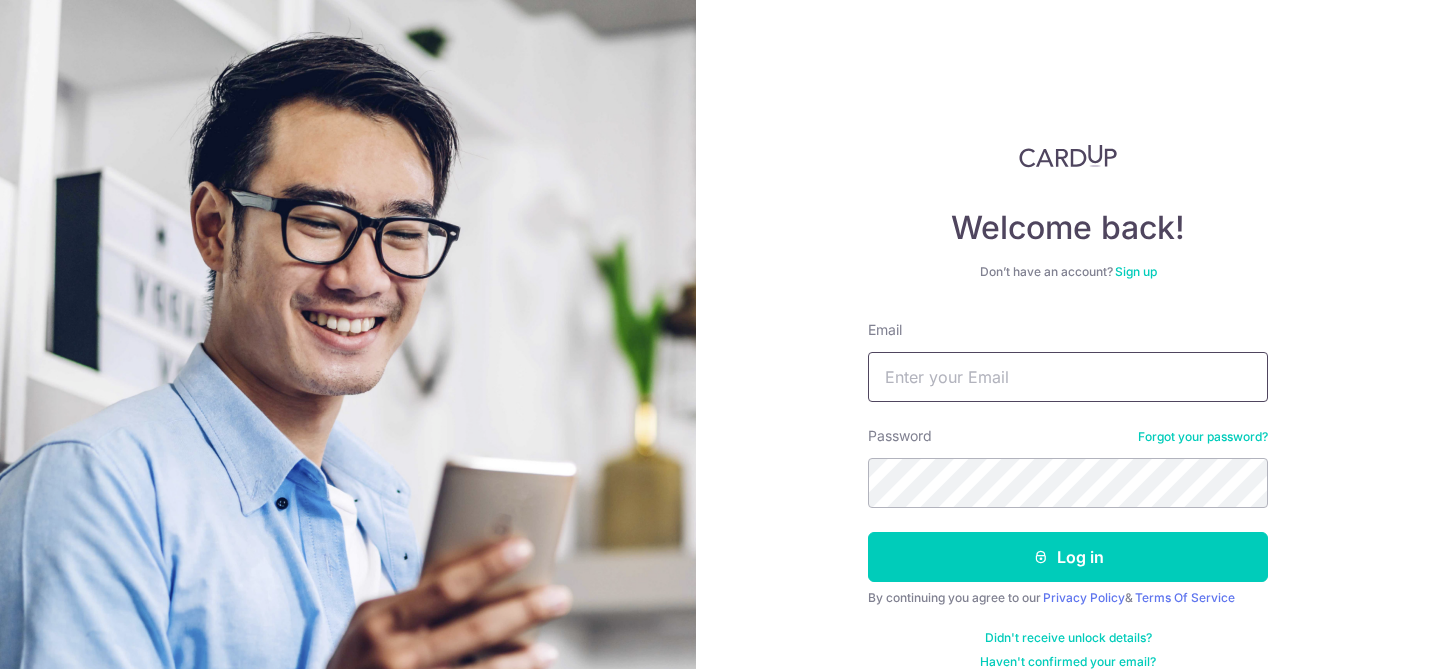 click on "Email" at bounding box center (1068, 377) 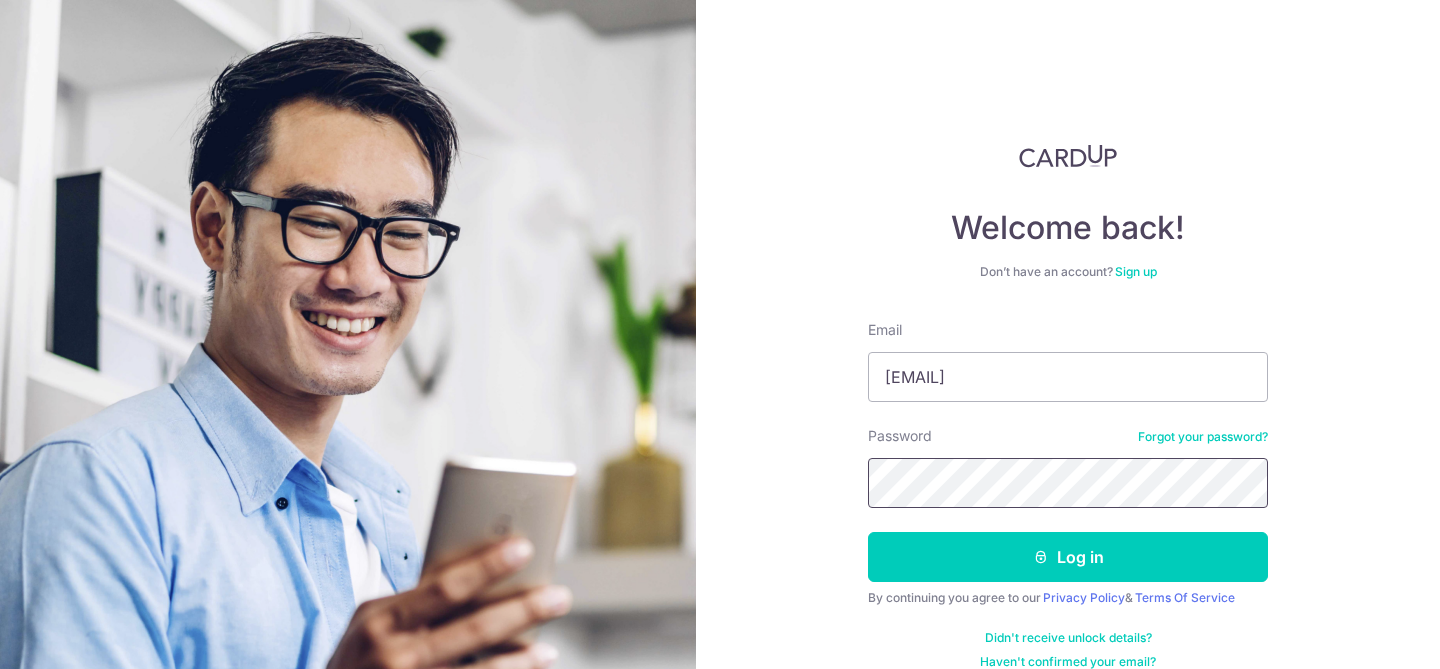 click on "Log in" at bounding box center (1068, 557) 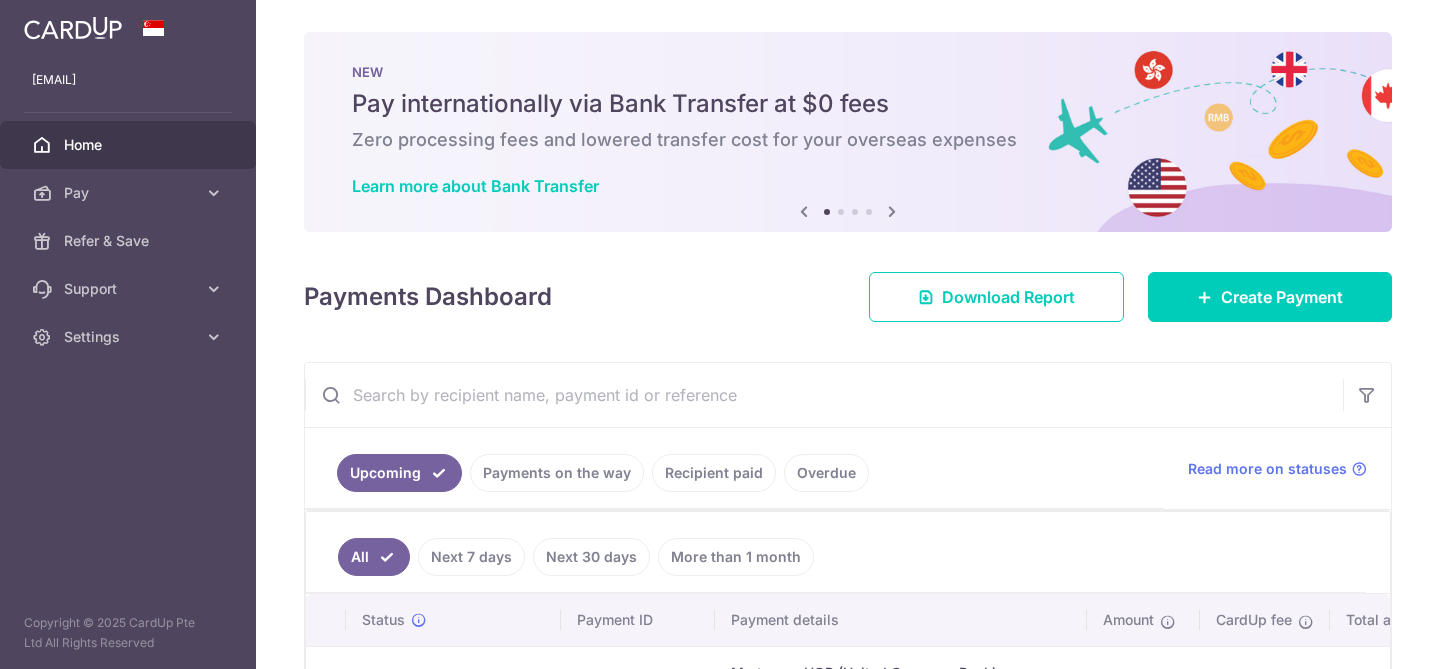 scroll, scrollTop: 0, scrollLeft: 0, axis: both 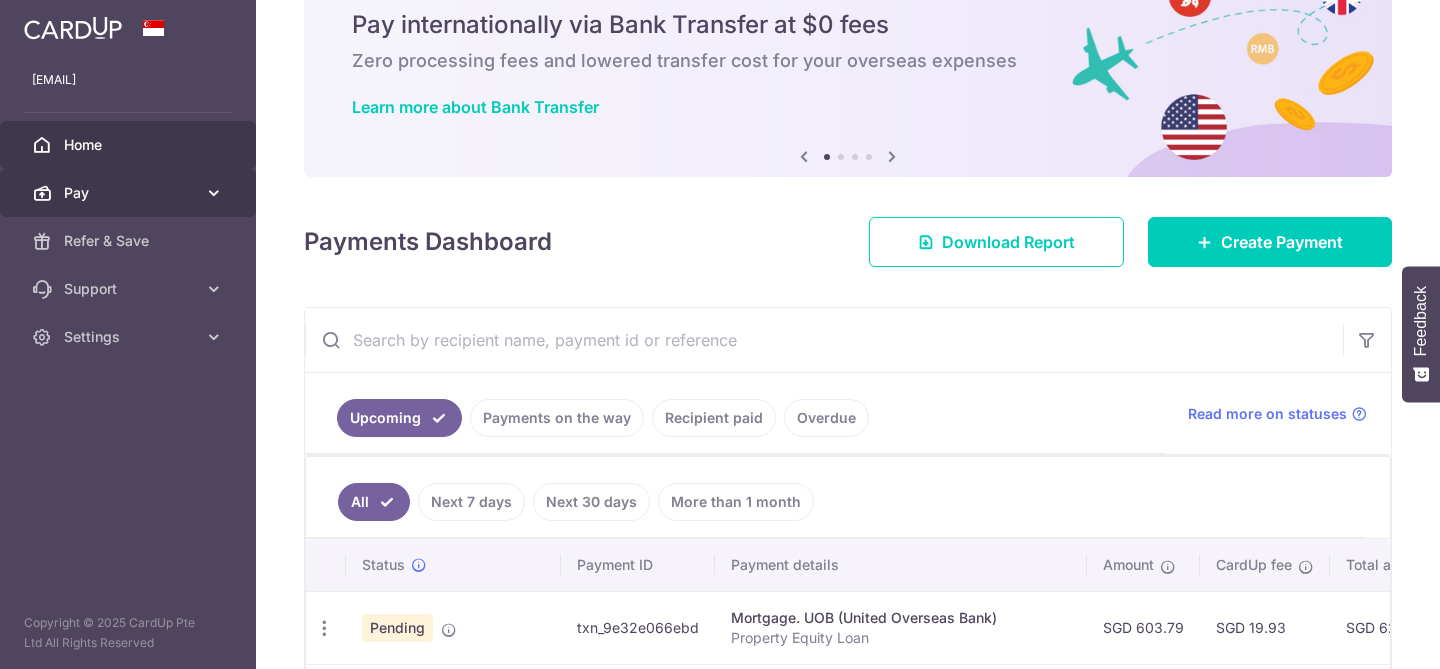 click on "Pay" at bounding box center [130, 193] 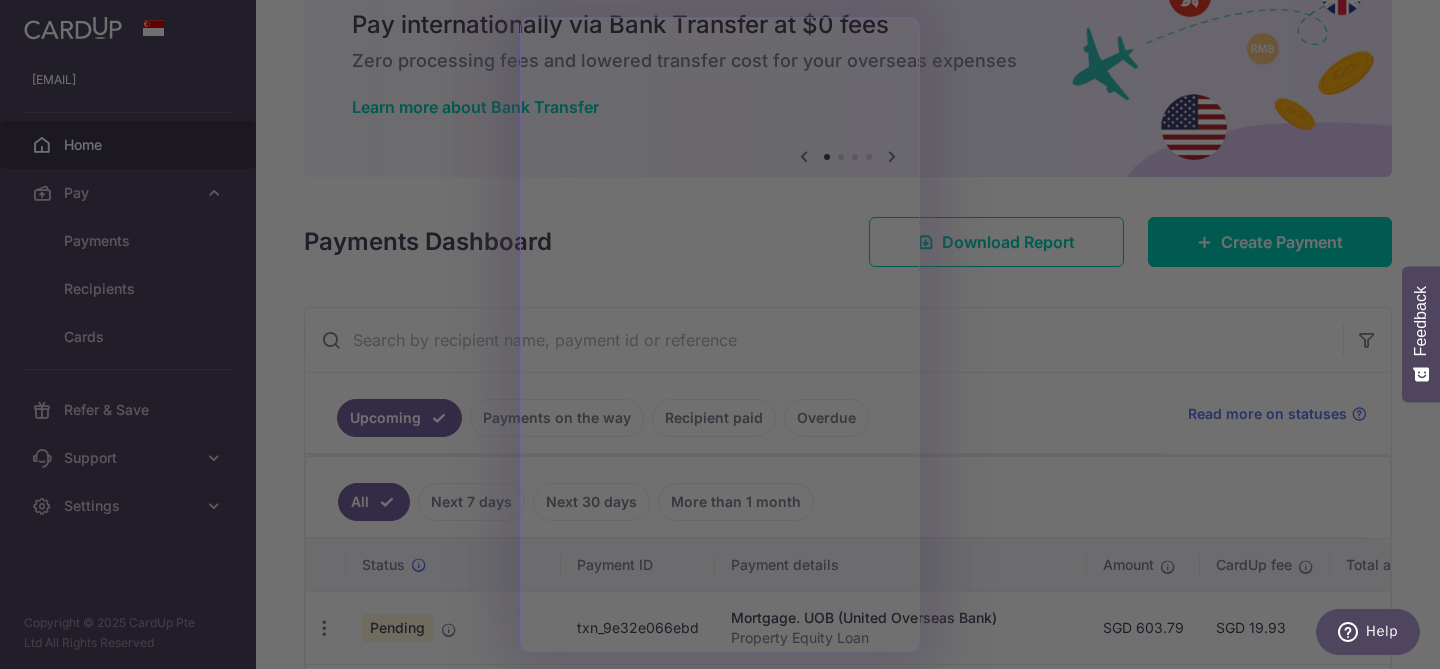 click at bounding box center (727, 338) 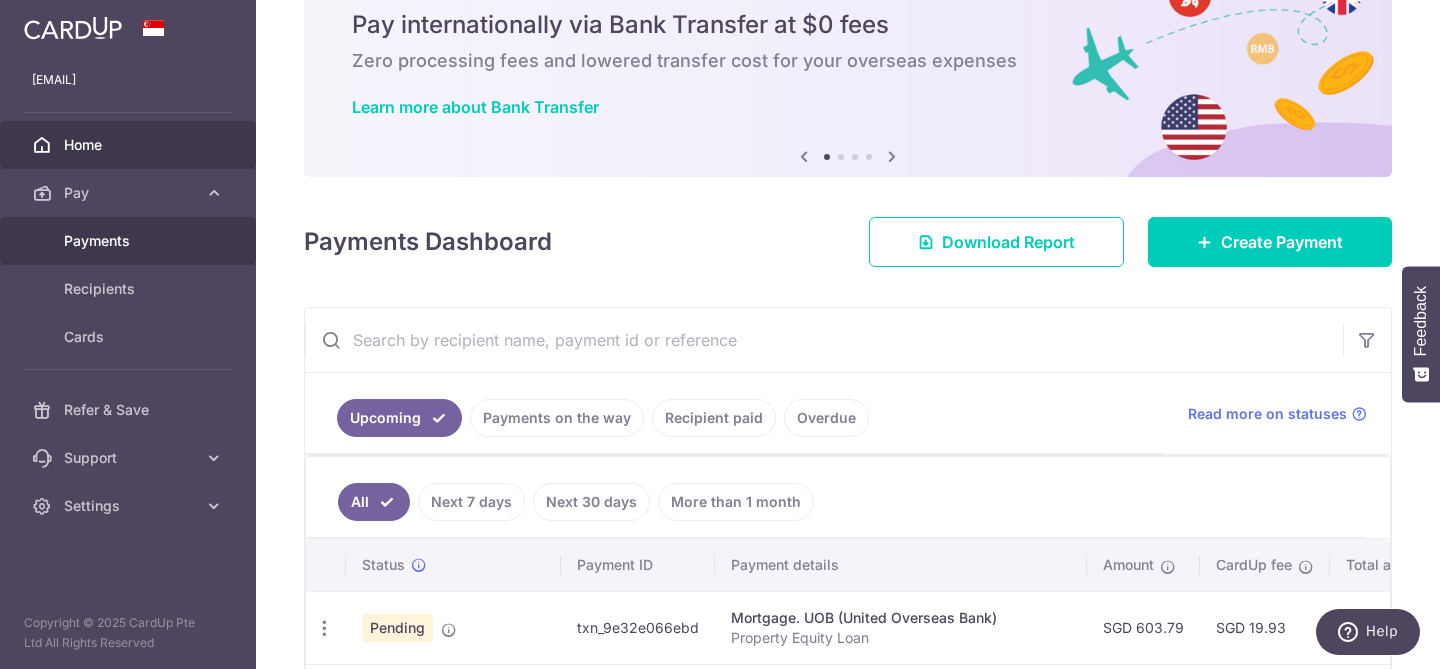 click on "Payments" at bounding box center (130, 241) 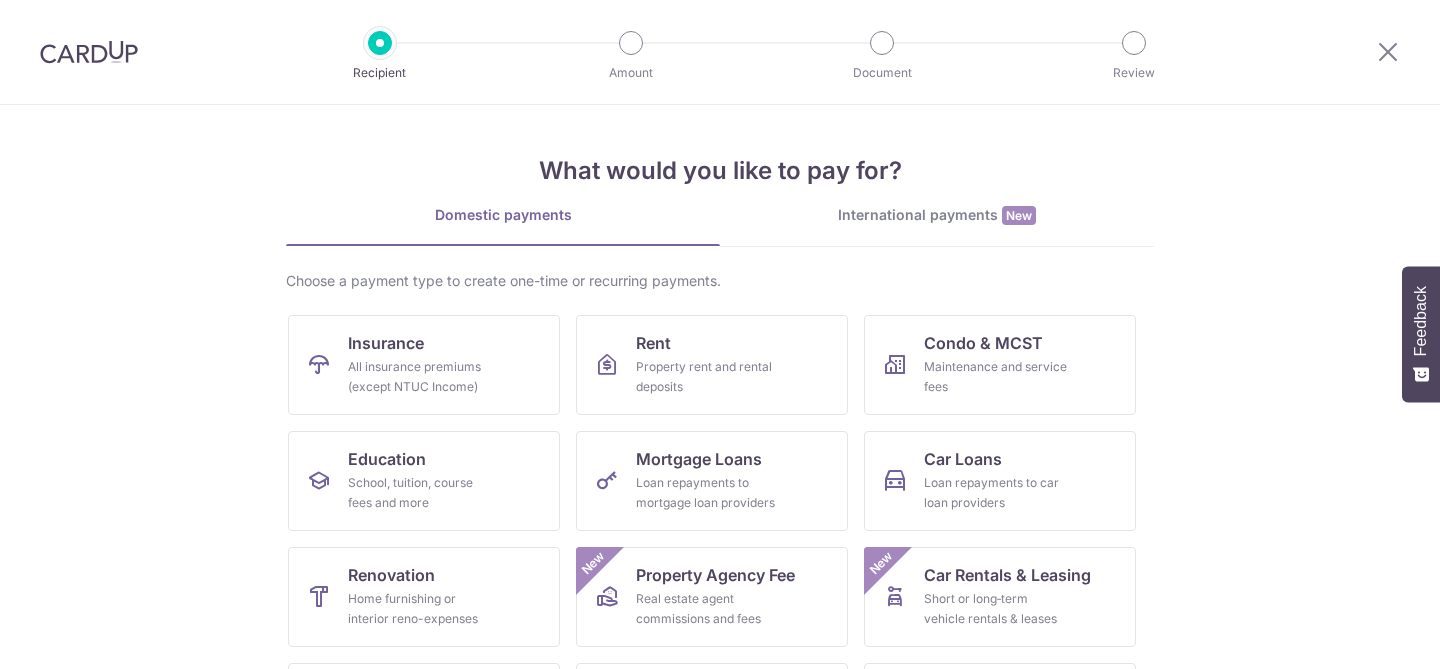 scroll, scrollTop: 0, scrollLeft: 0, axis: both 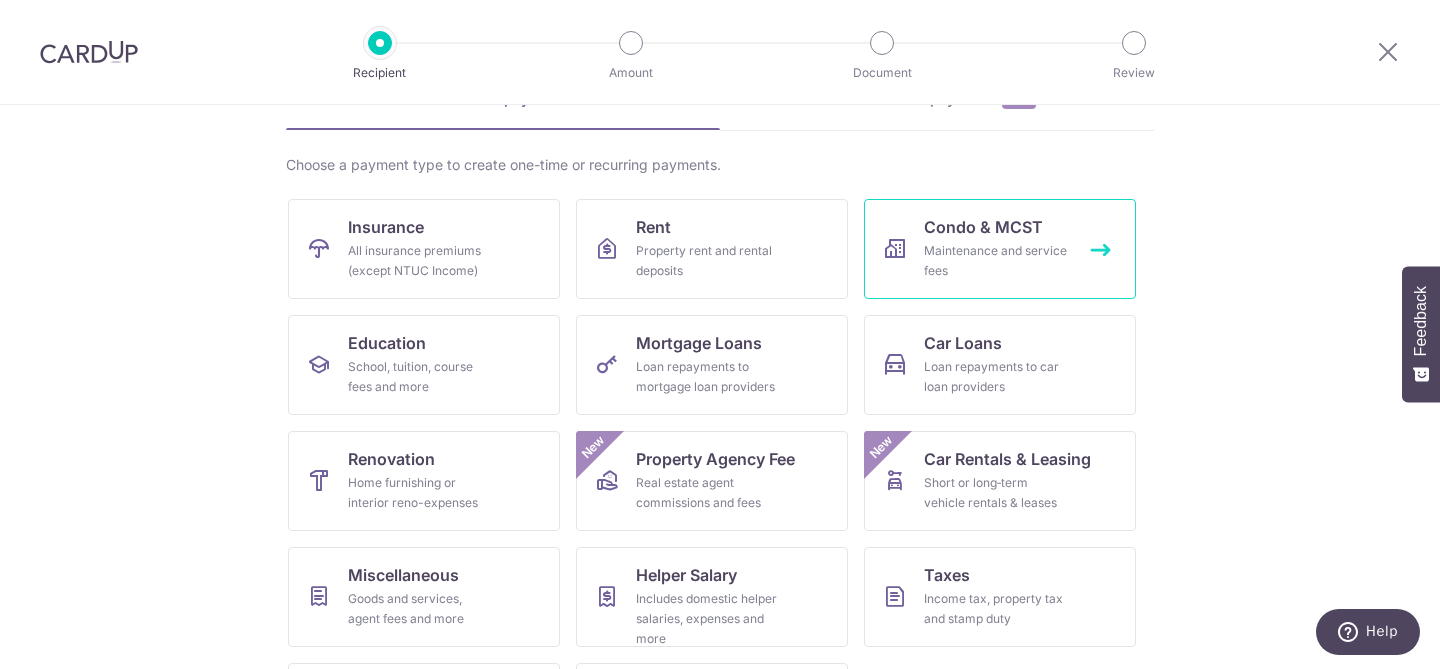 click on "Maintenance and service fees" at bounding box center [996, 261] 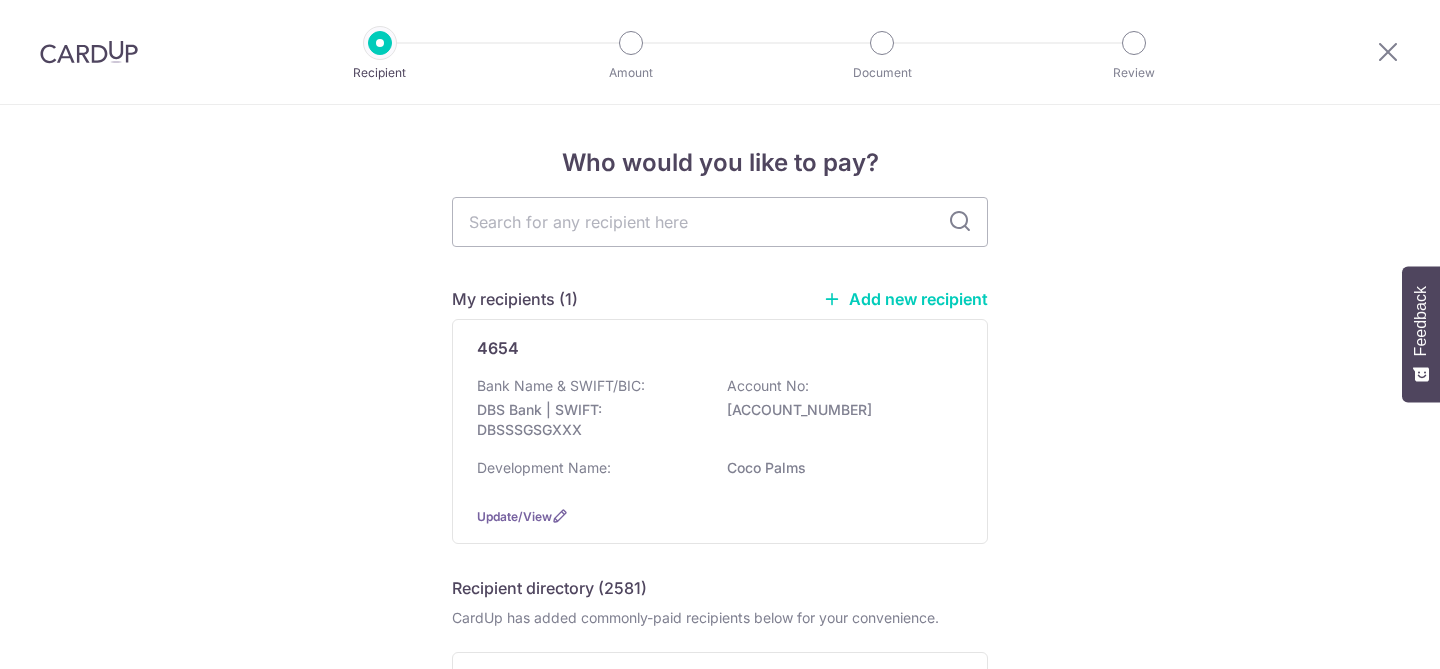 scroll, scrollTop: 0, scrollLeft: 0, axis: both 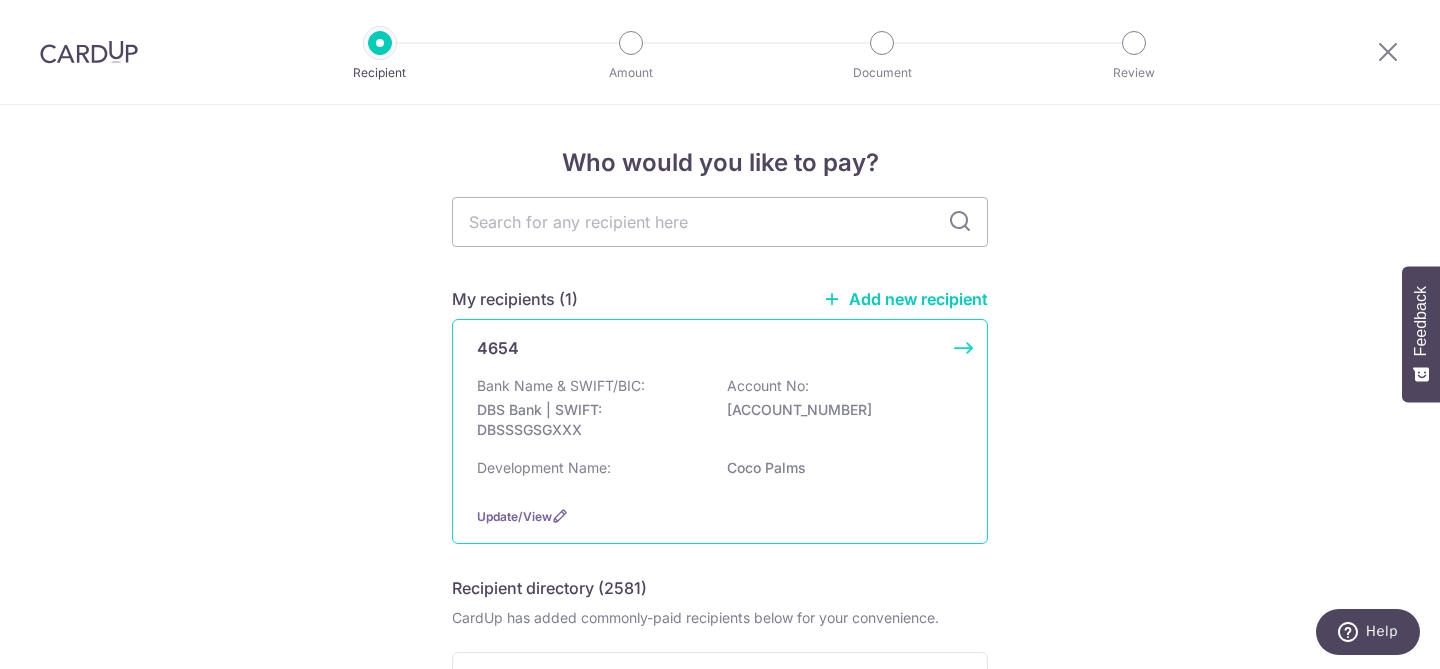 click on "Bank Name & SWIFT/BIC:
DBS Bank | SWIFT: DBSSSGSGXXX
Account No:
0720068521" at bounding box center [720, 413] 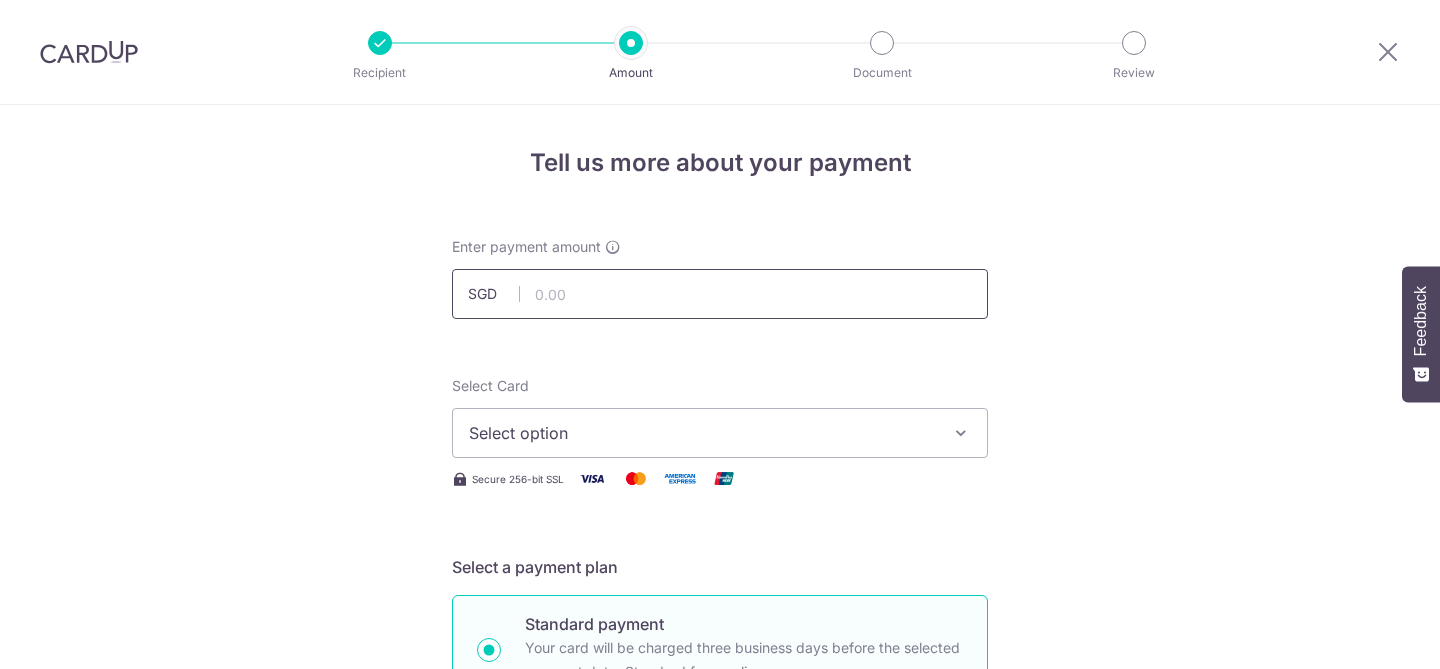 scroll, scrollTop: 0, scrollLeft: 0, axis: both 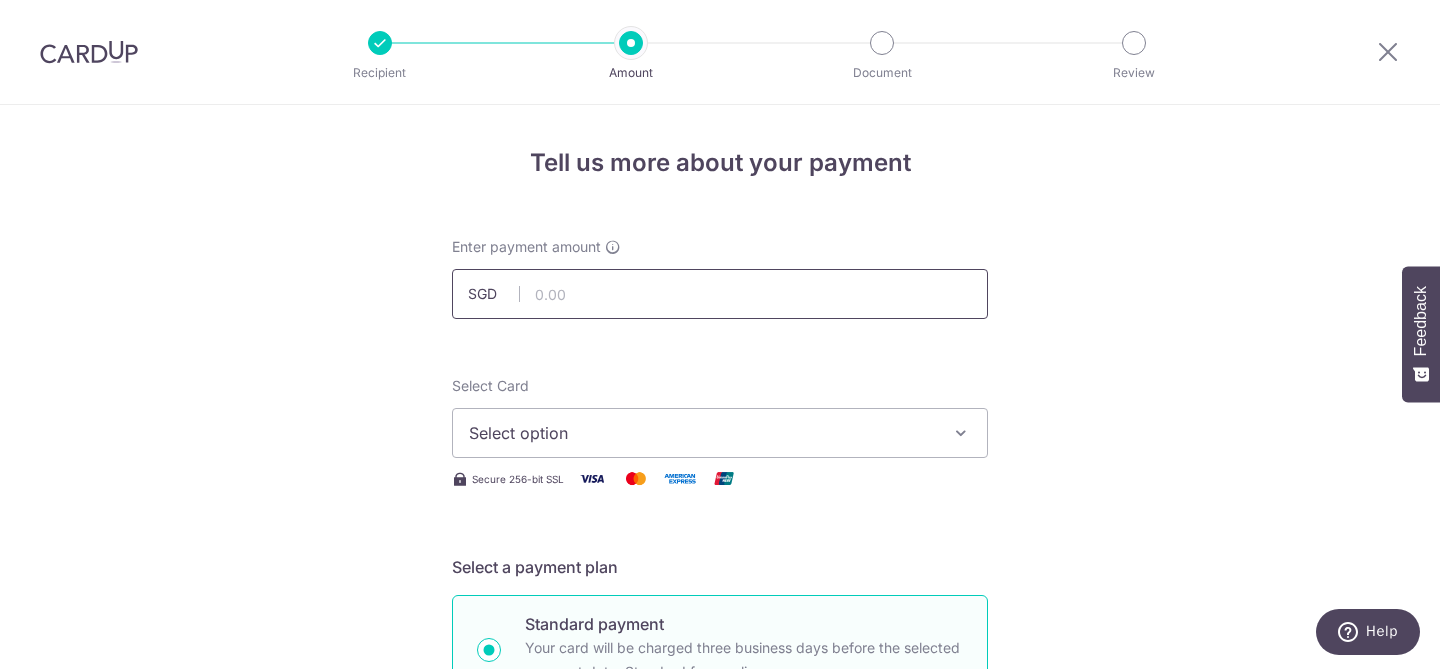 click at bounding box center [720, 294] 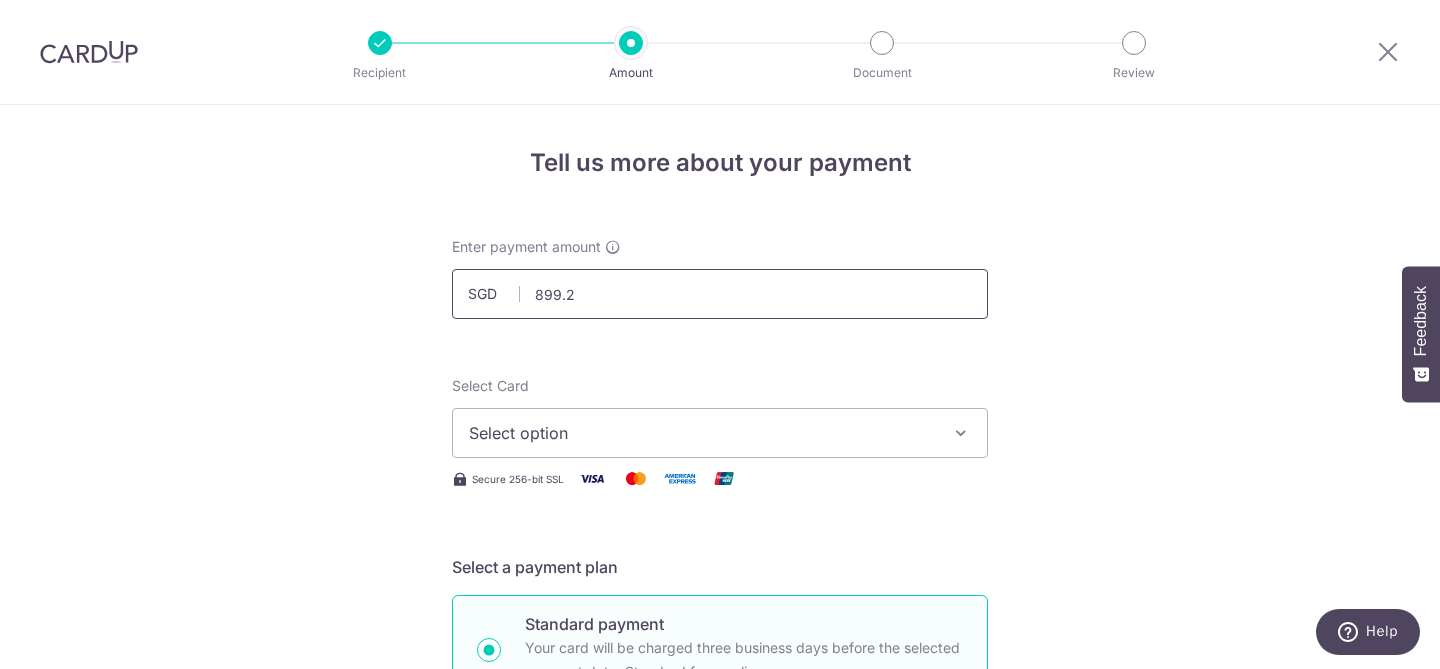 type on "899.25" 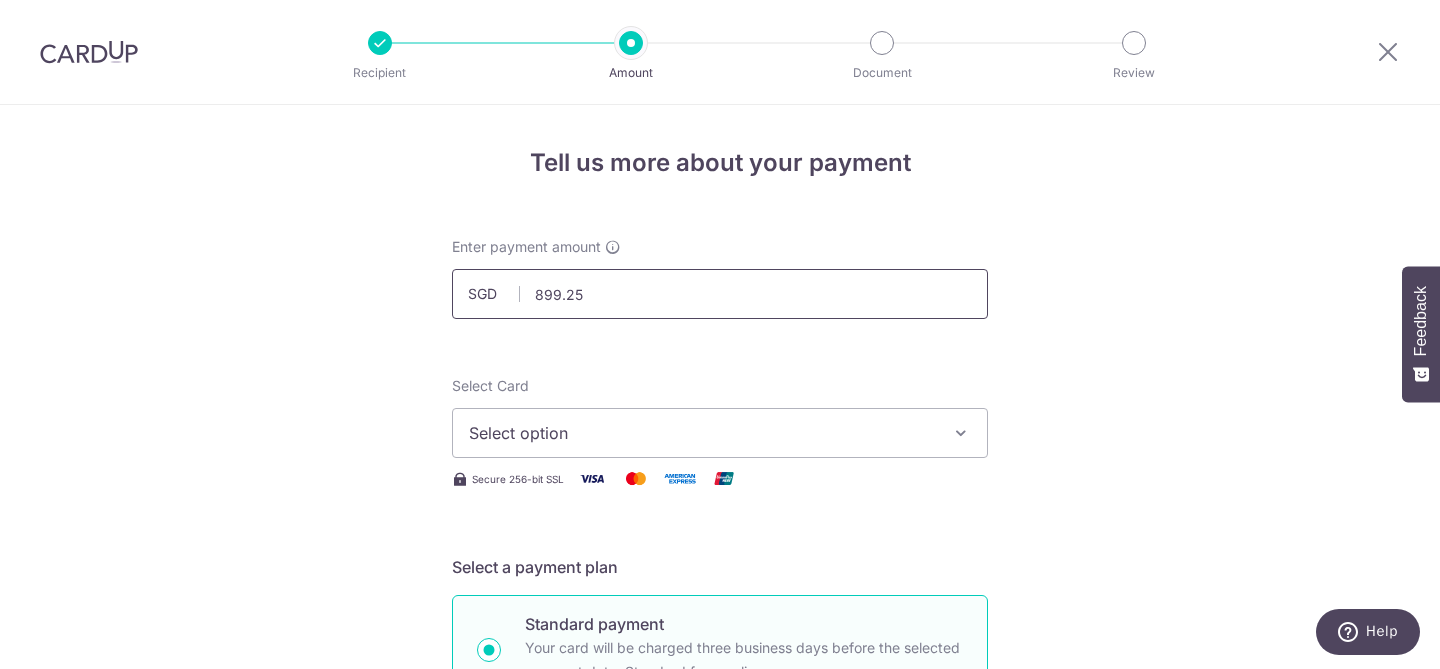 scroll, scrollTop: 160, scrollLeft: 0, axis: vertical 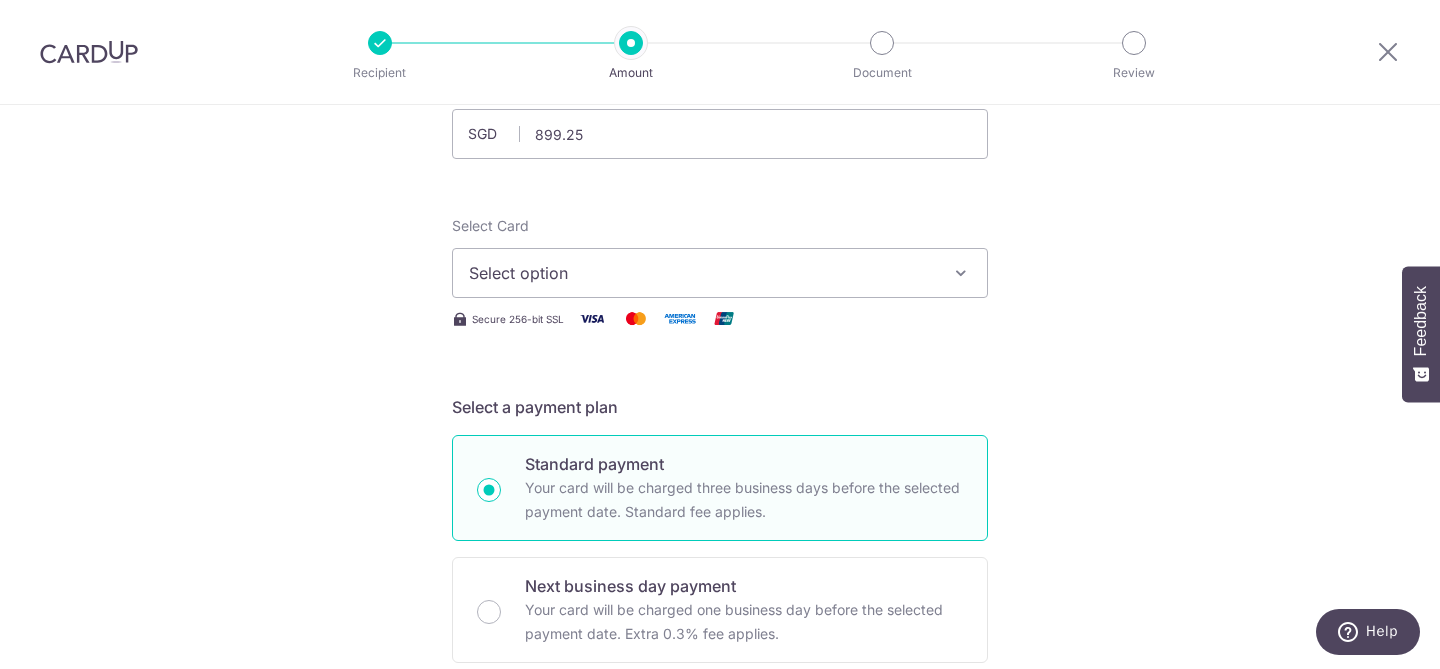 click on "Select Card
Select option
Add credit card
Your Cards
**** [LAST_FOUR]
**** [LAST_FOUR]
**** [LAST_FOUR]" at bounding box center (720, 257) 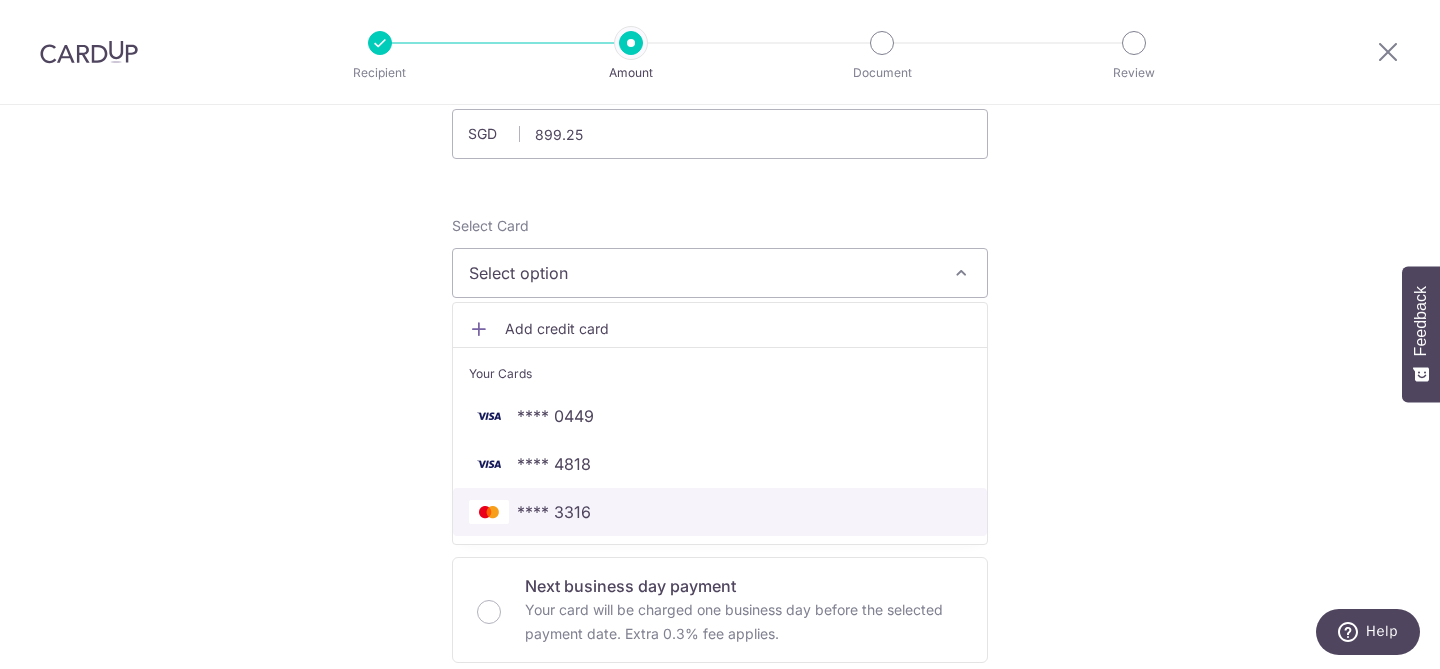 click on "**** 3316" at bounding box center (720, 512) 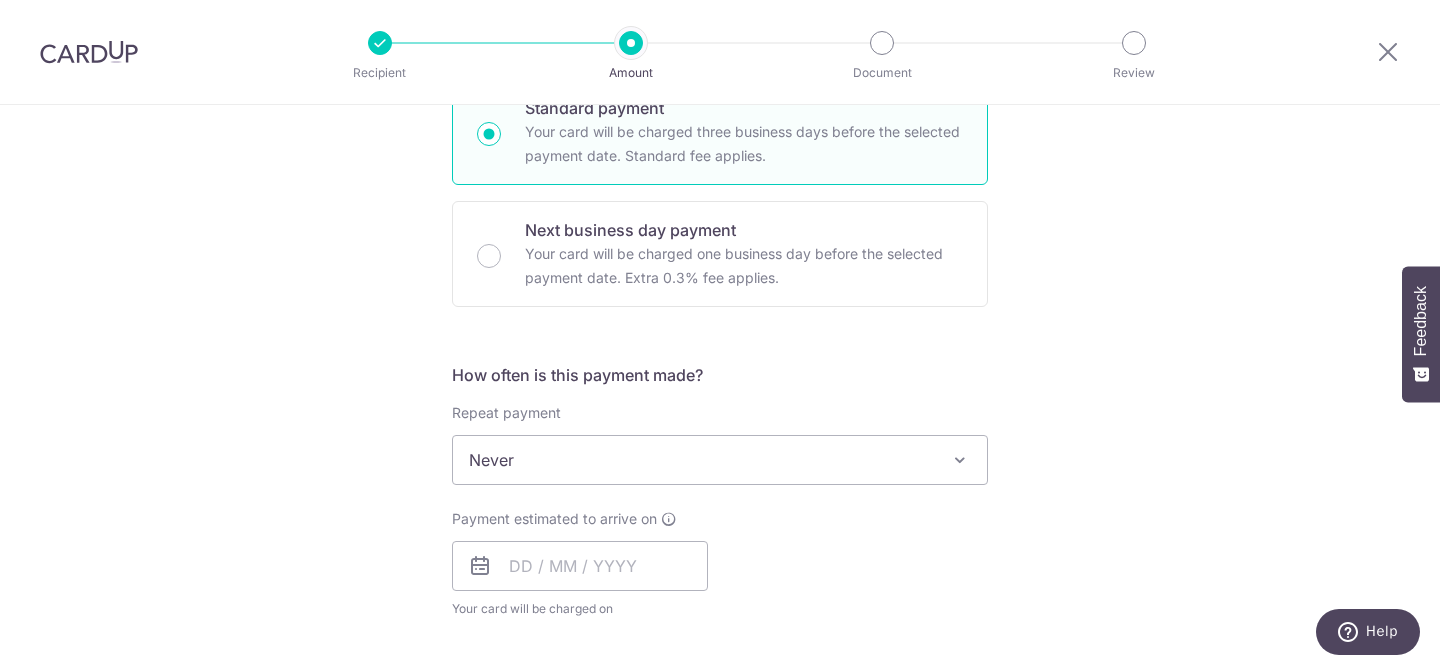 scroll, scrollTop: 517, scrollLeft: 0, axis: vertical 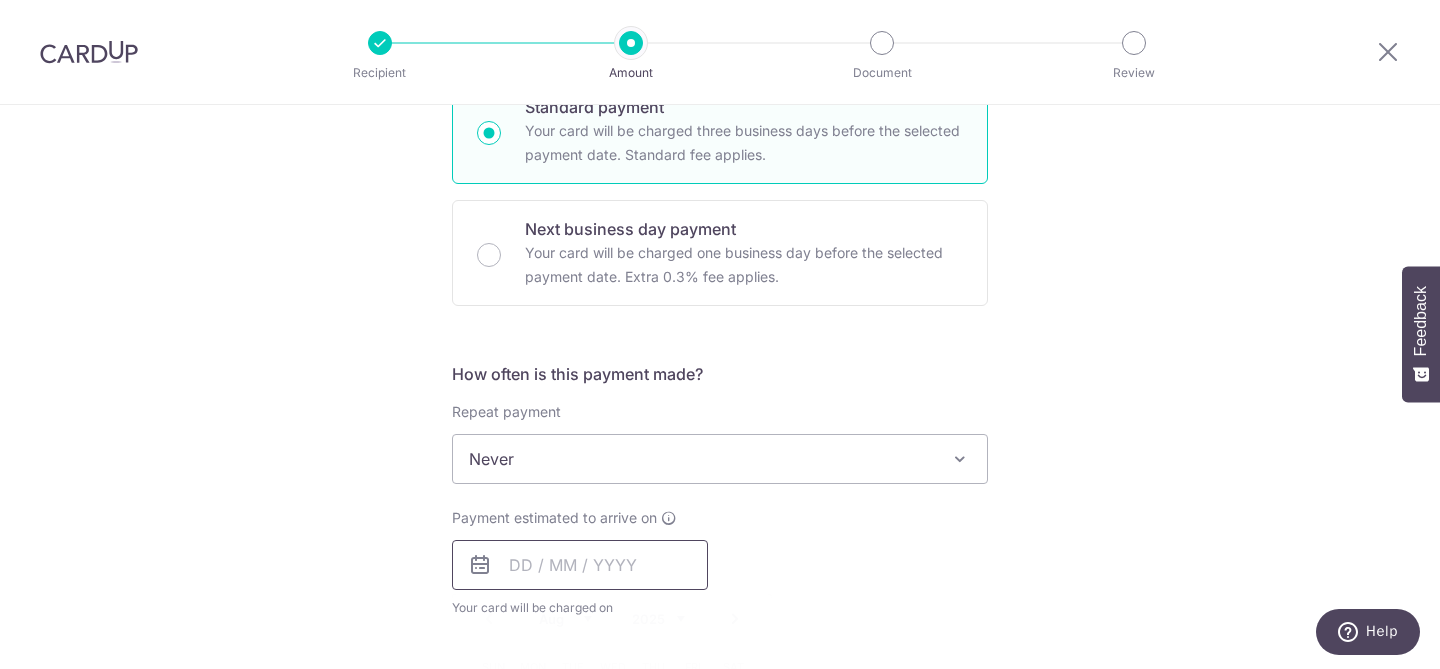 click at bounding box center (580, 565) 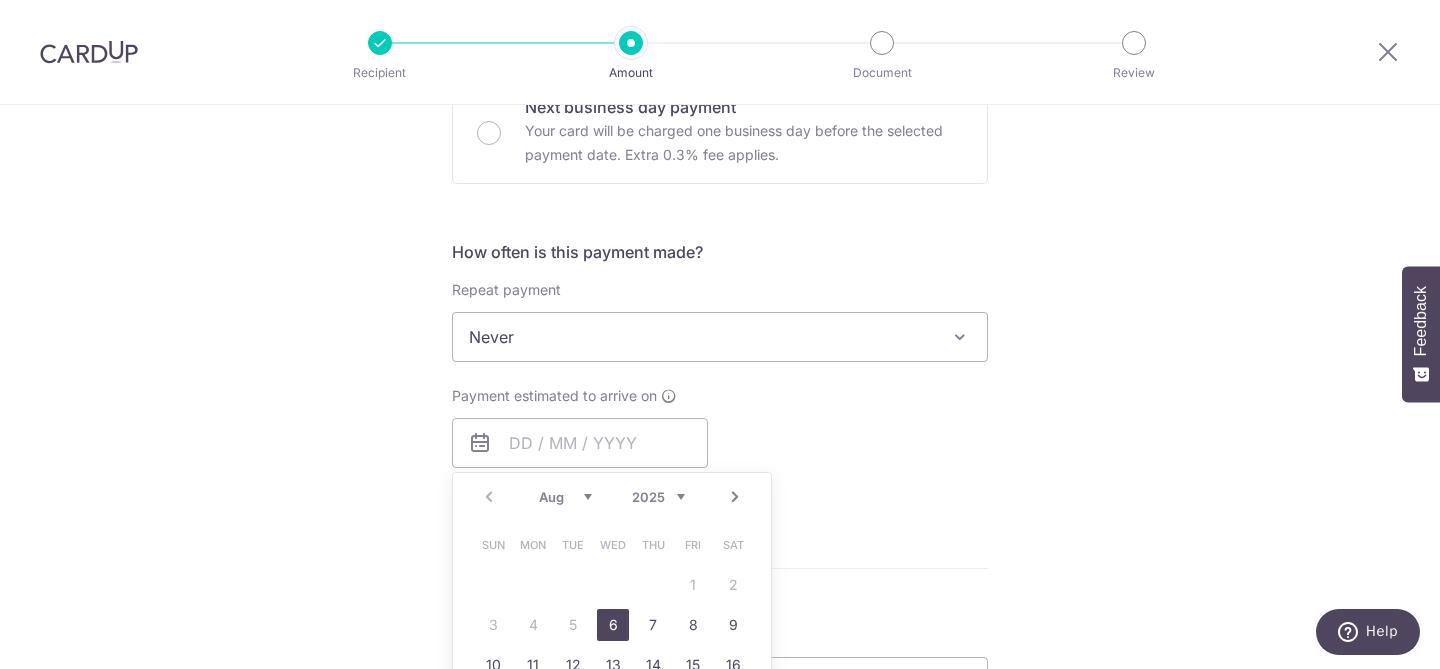 click on "Enter payment amount
SGD
899.25
899.25
Select Card
**** 3316
Add credit card
Your Cards
**** 0449
**** 4818
**** 3316
Secure 256-bit SSL
Text
New card details
Card
Secure 256-bit SSL" at bounding box center [720, 389] 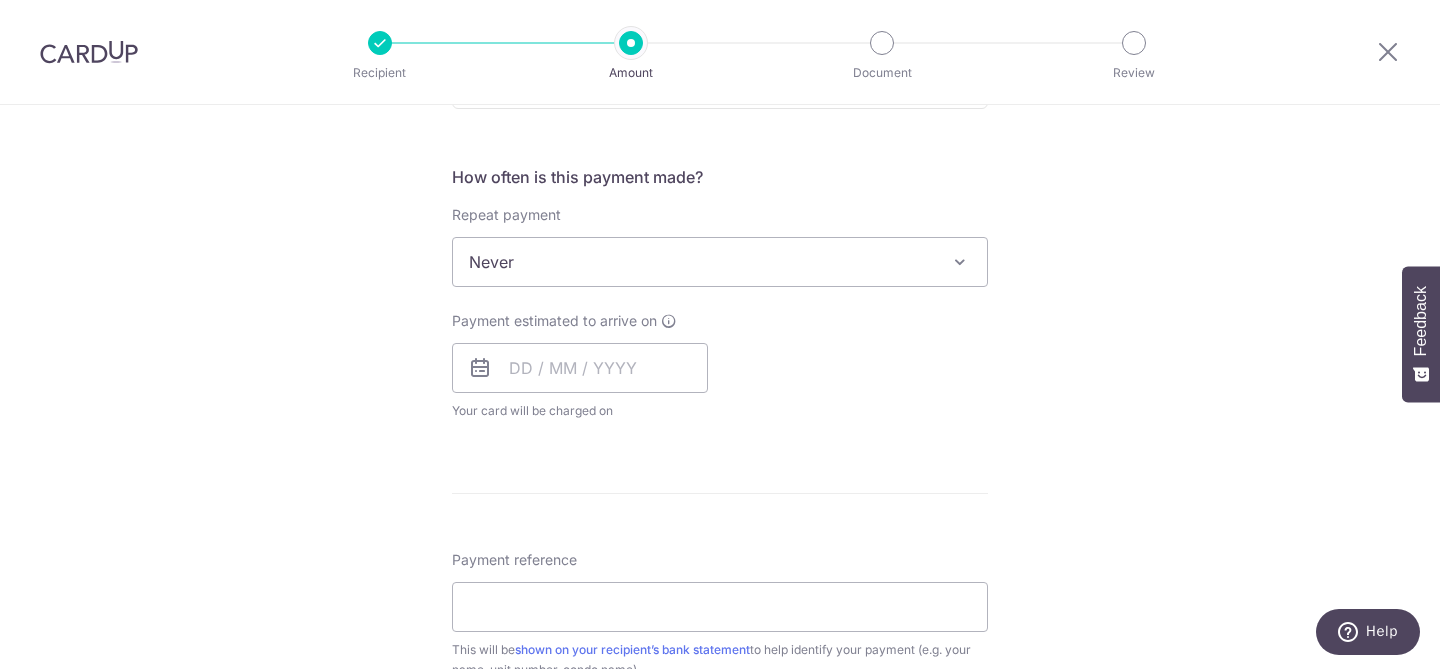 scroll, scrollTop: 719, scrollLeft: 0, axis: vertical 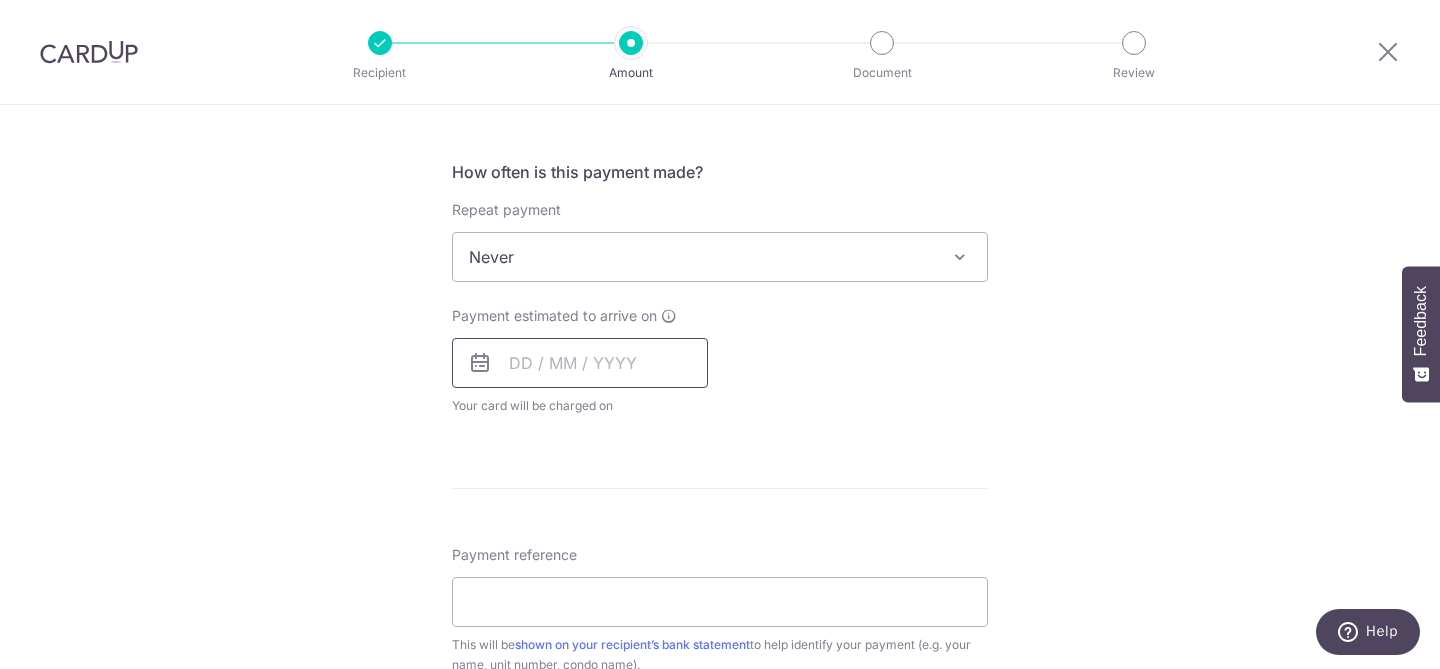 click at bounding box center [580, 363] 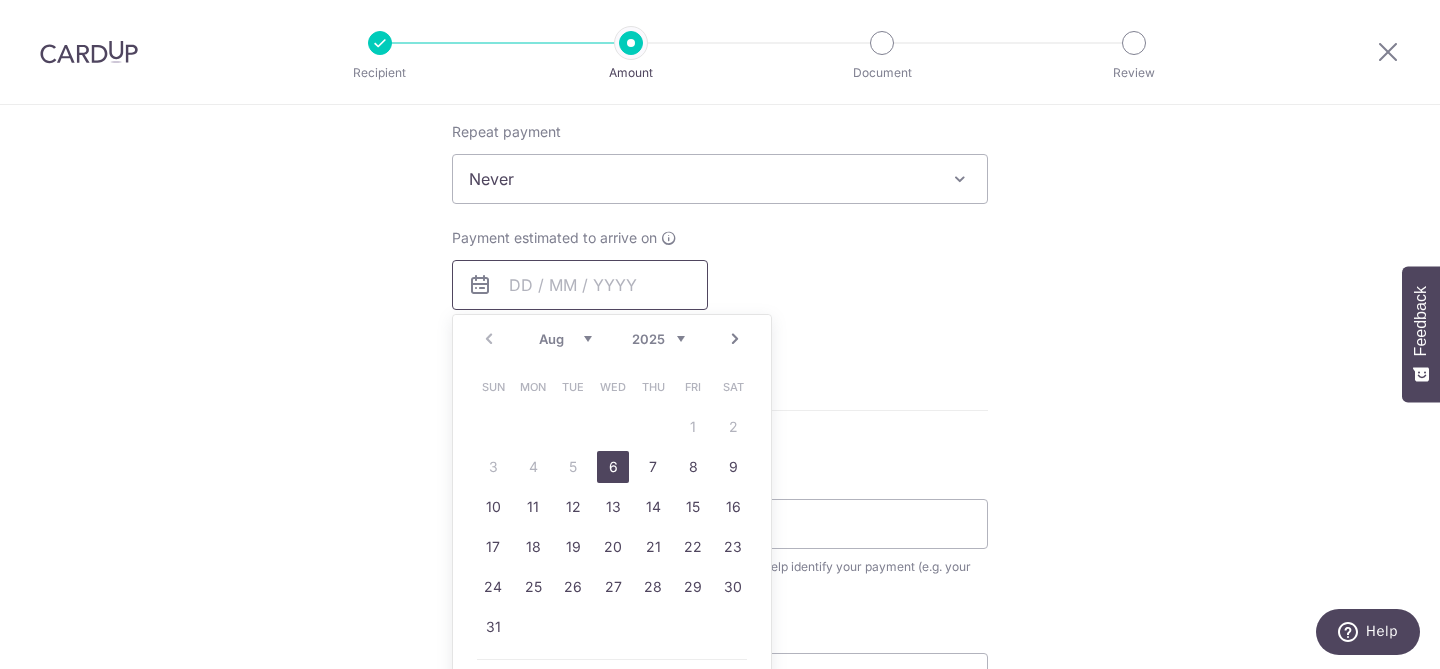 scroll, scrollTop: 855, scrollLeft: 0, axis: vertical 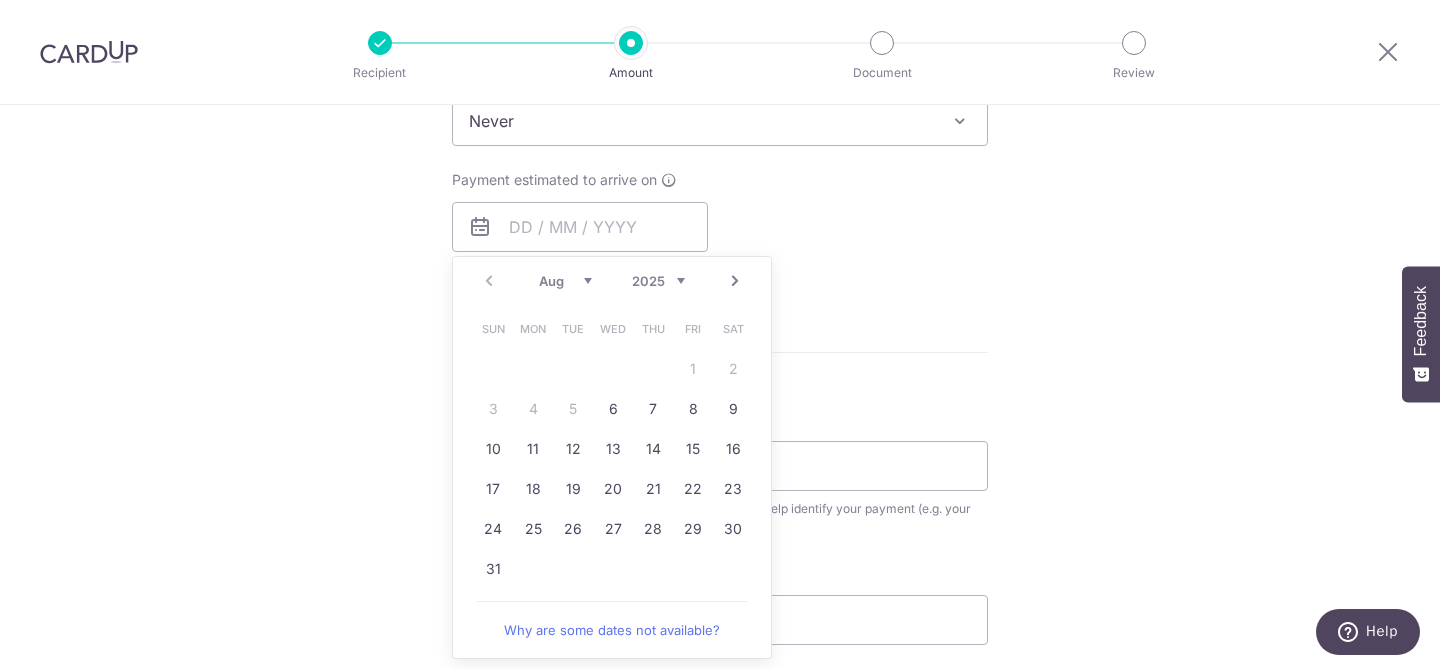 click on "25" at bounding box center [533, 529] 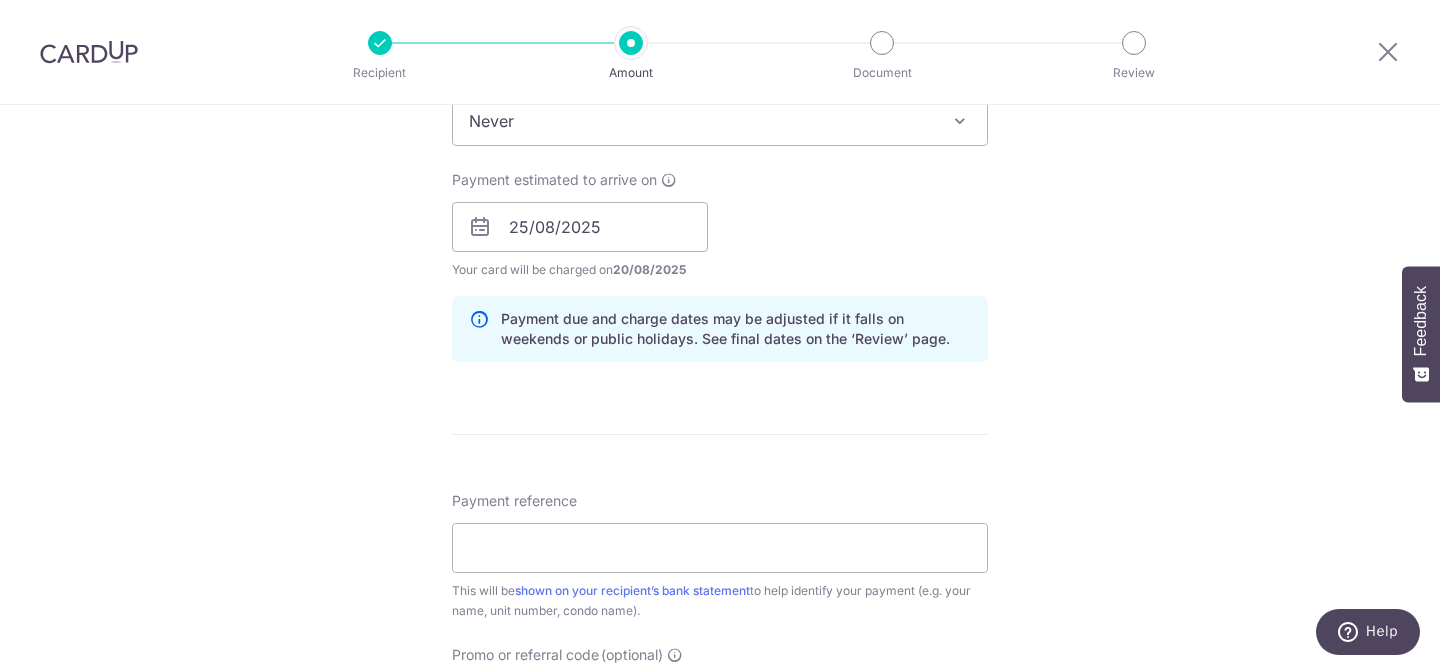 click on "Enter payment amount
SGD
899.25
899.25
Select Card
**** 3316
Add credit card
Your Cards
**** 0449
**** 4818
**** 3316
Secure 256-bit SSL
Text
New card details
Card
Secure 256-bit SSL" at bounding box center (720, 214) 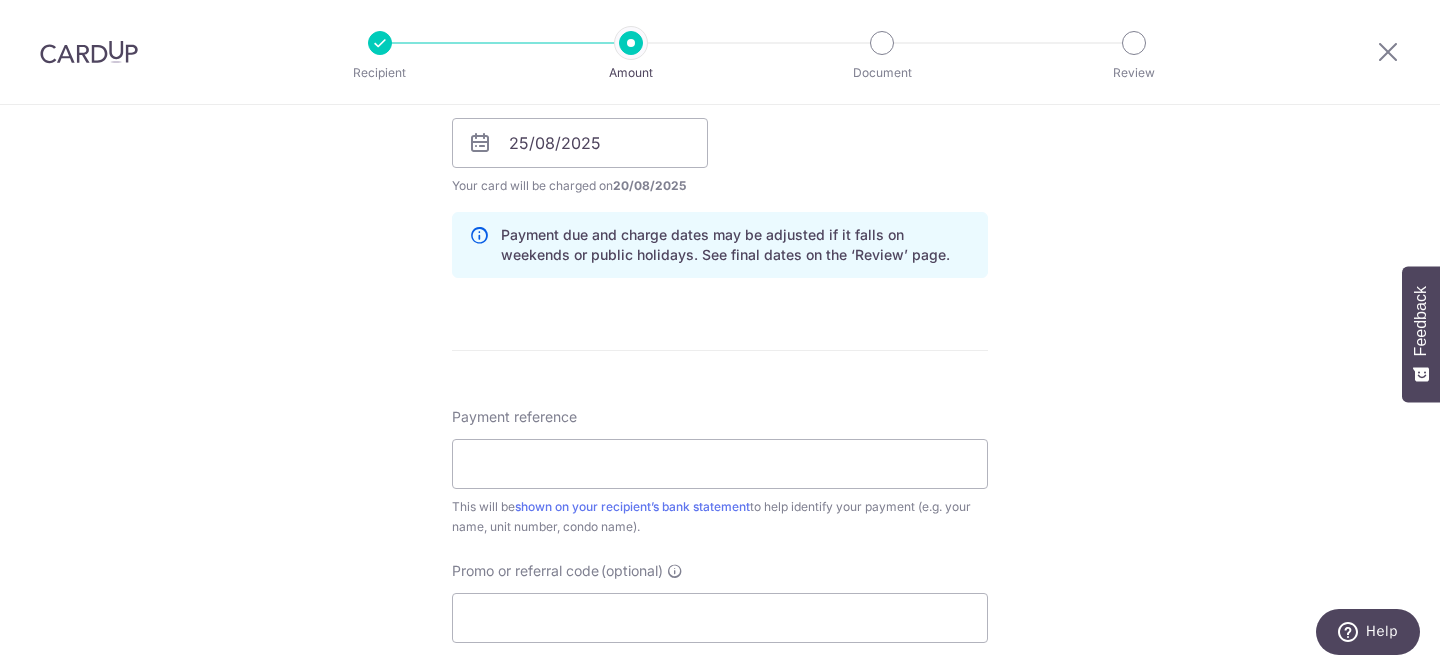 scroll, scrollTop: 956, scrollLeft: 0, axis: vertical 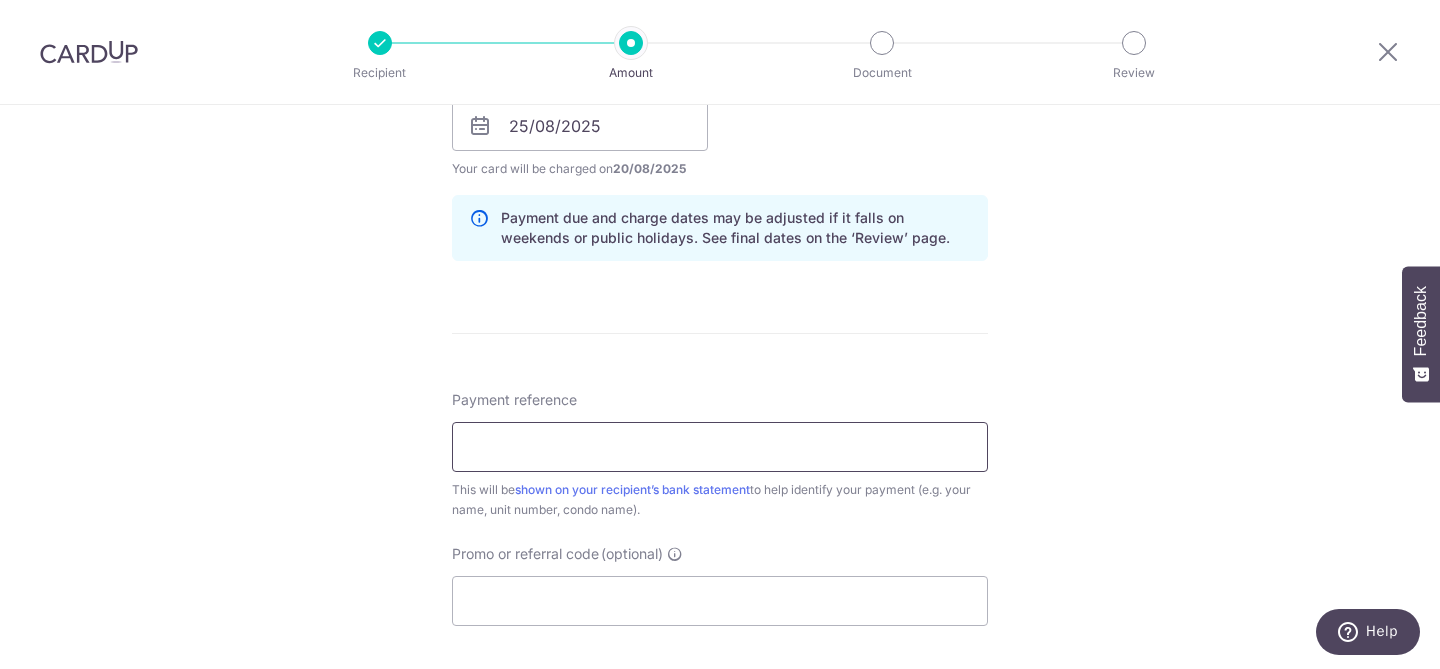 click on "Payment reference" at bounding box center (720, 447) 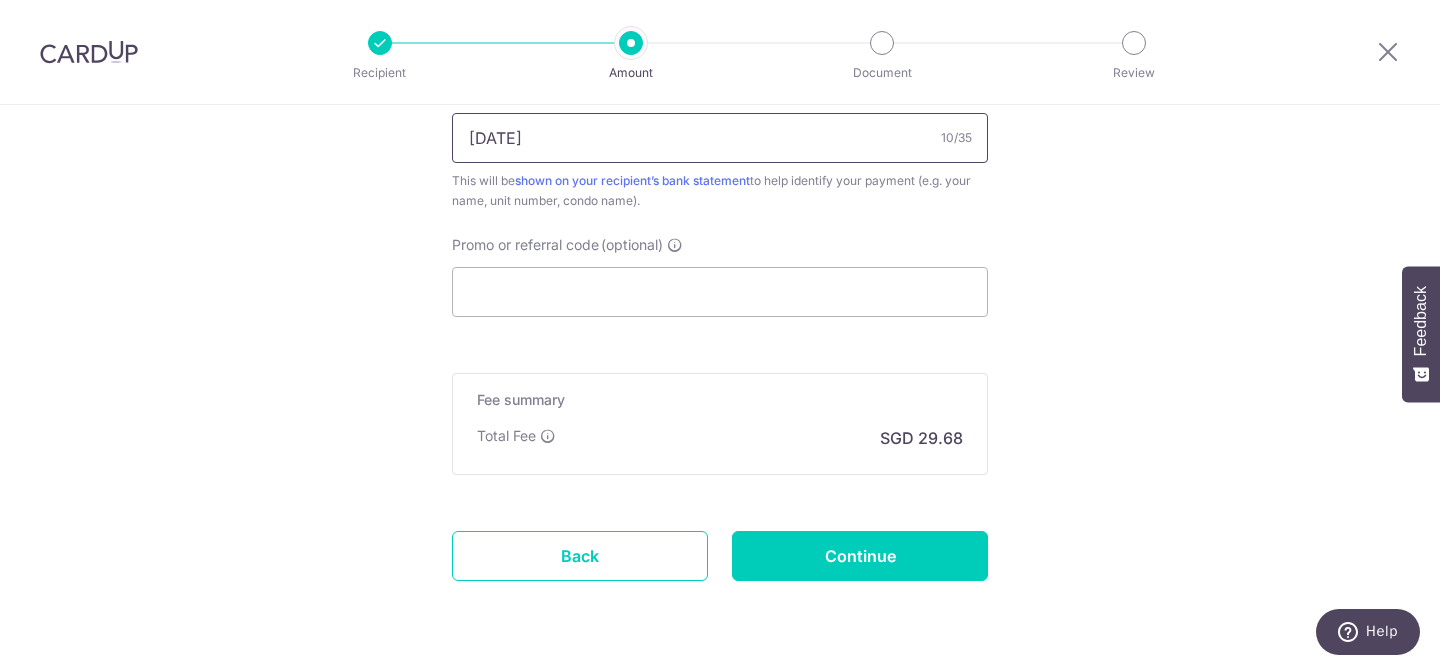 scroll, scrollTop: 1271, scrollLeft: 0, axis: vertical 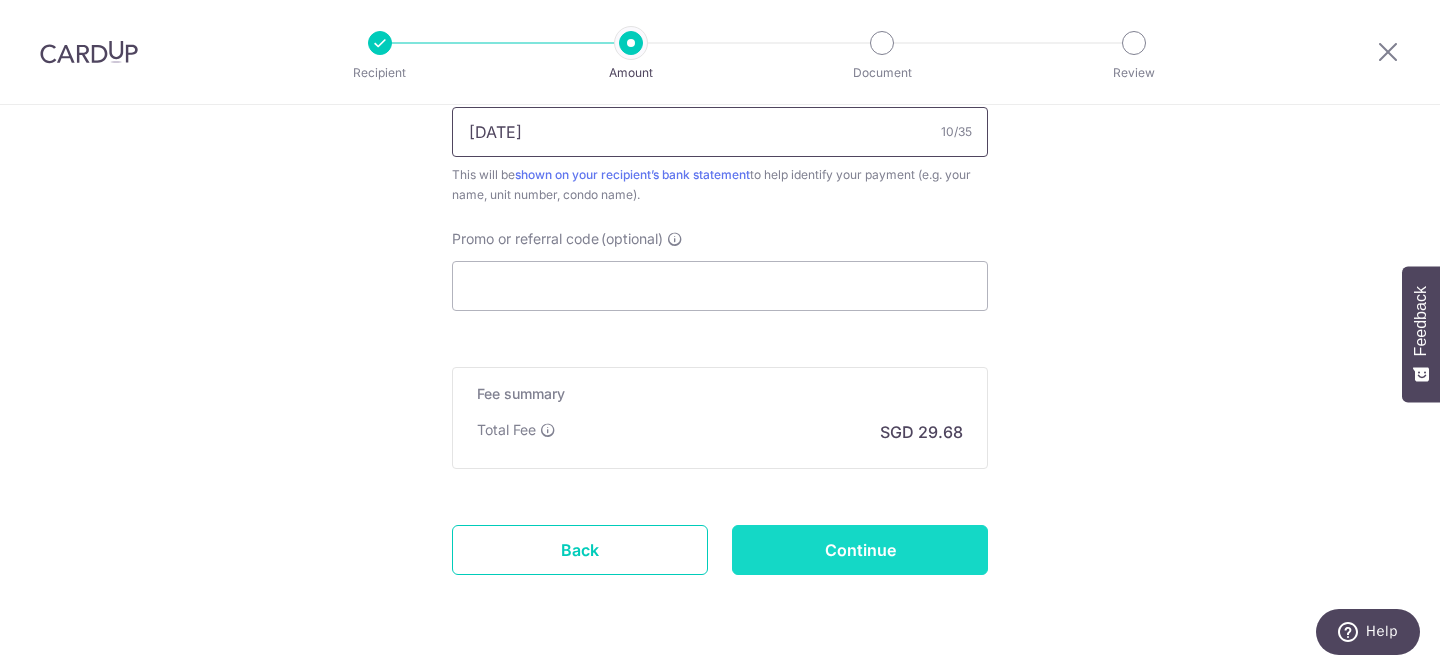 type on "[DATE]" 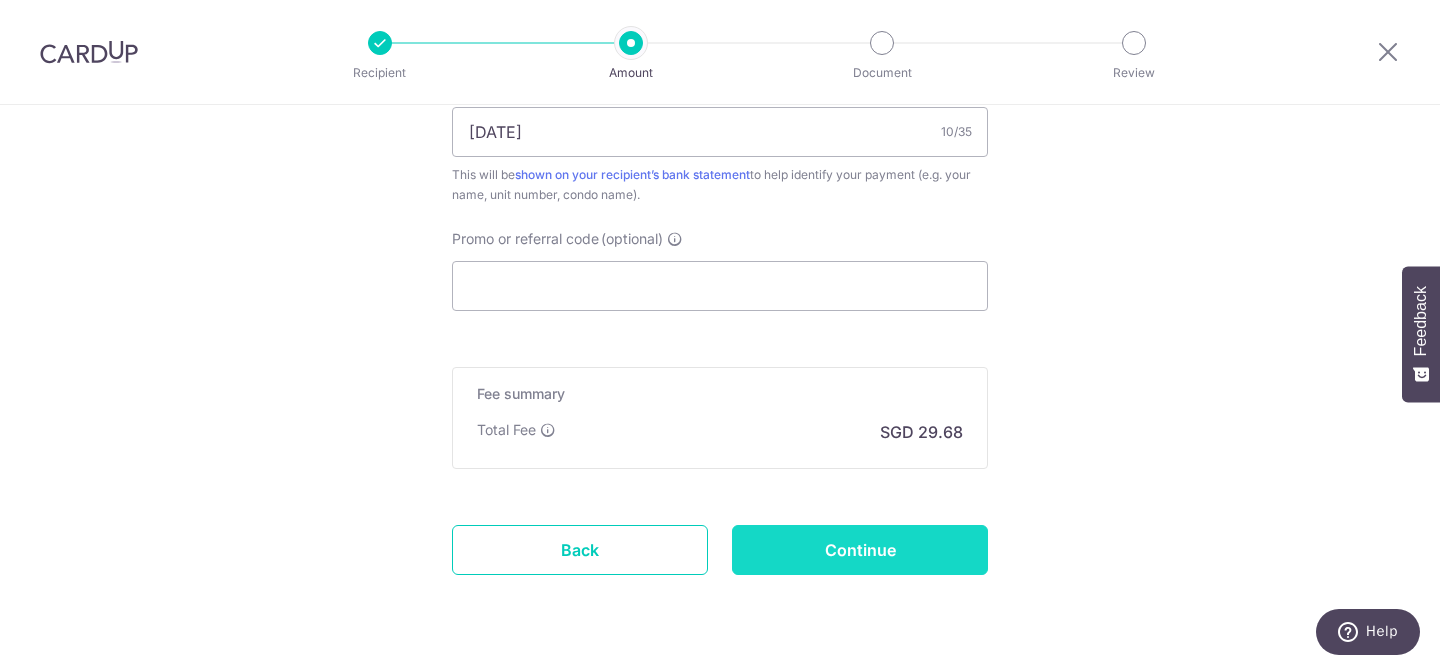 click on "Continue" at bounding box center [860, 550] 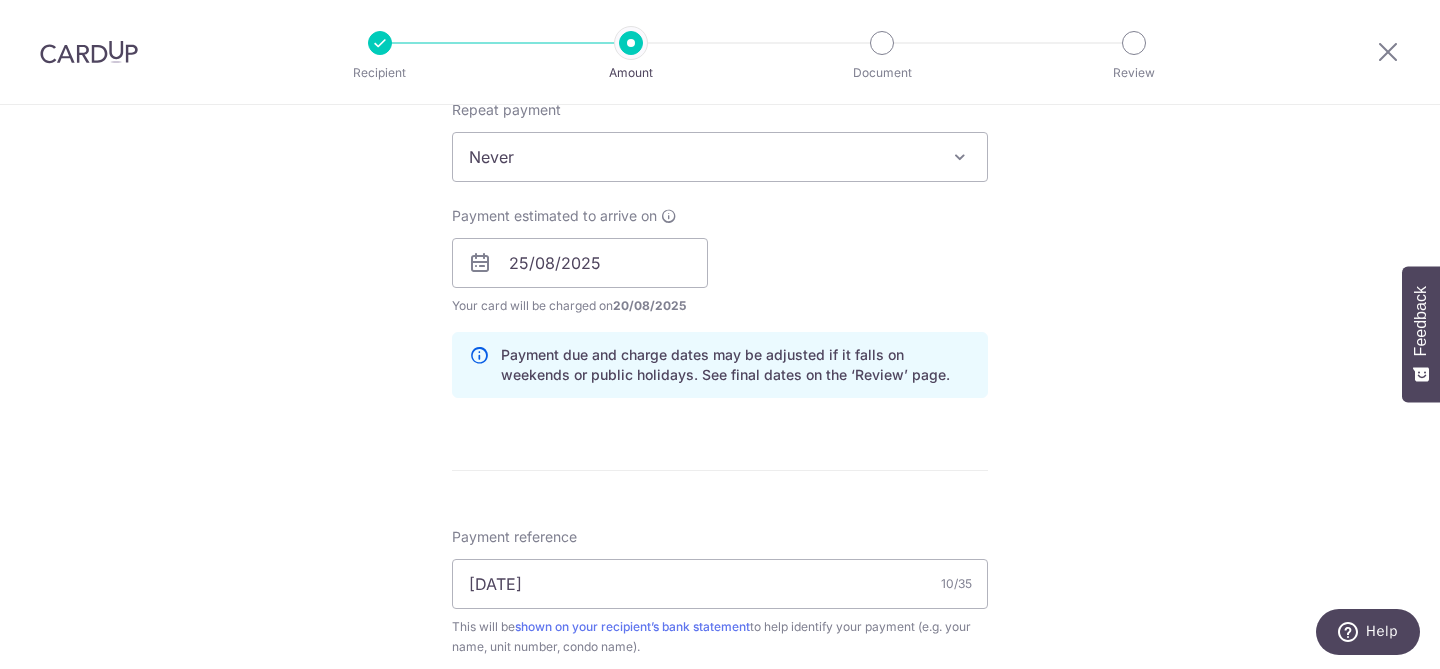 scroll, scrollTop: 803, scrollLeft: 0, axis: vertical 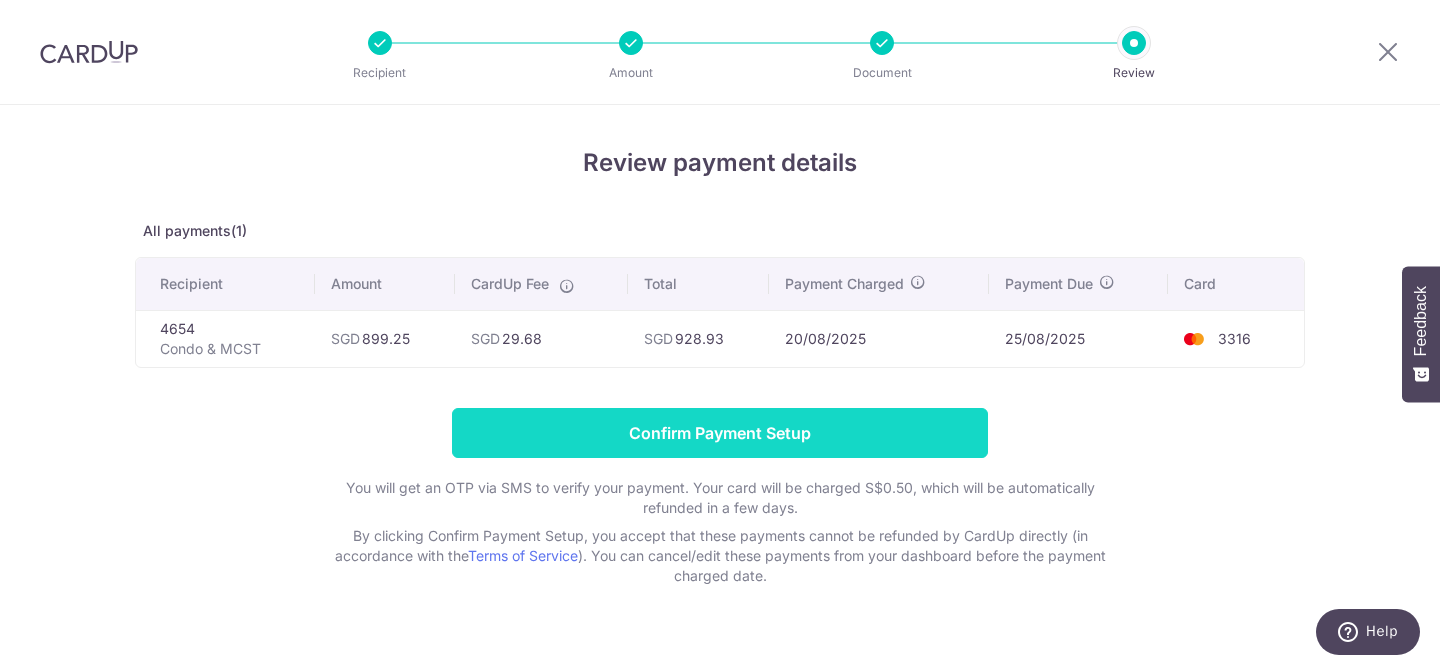 click on "Confirm Payment Setup" at bounding box center (720, 433) 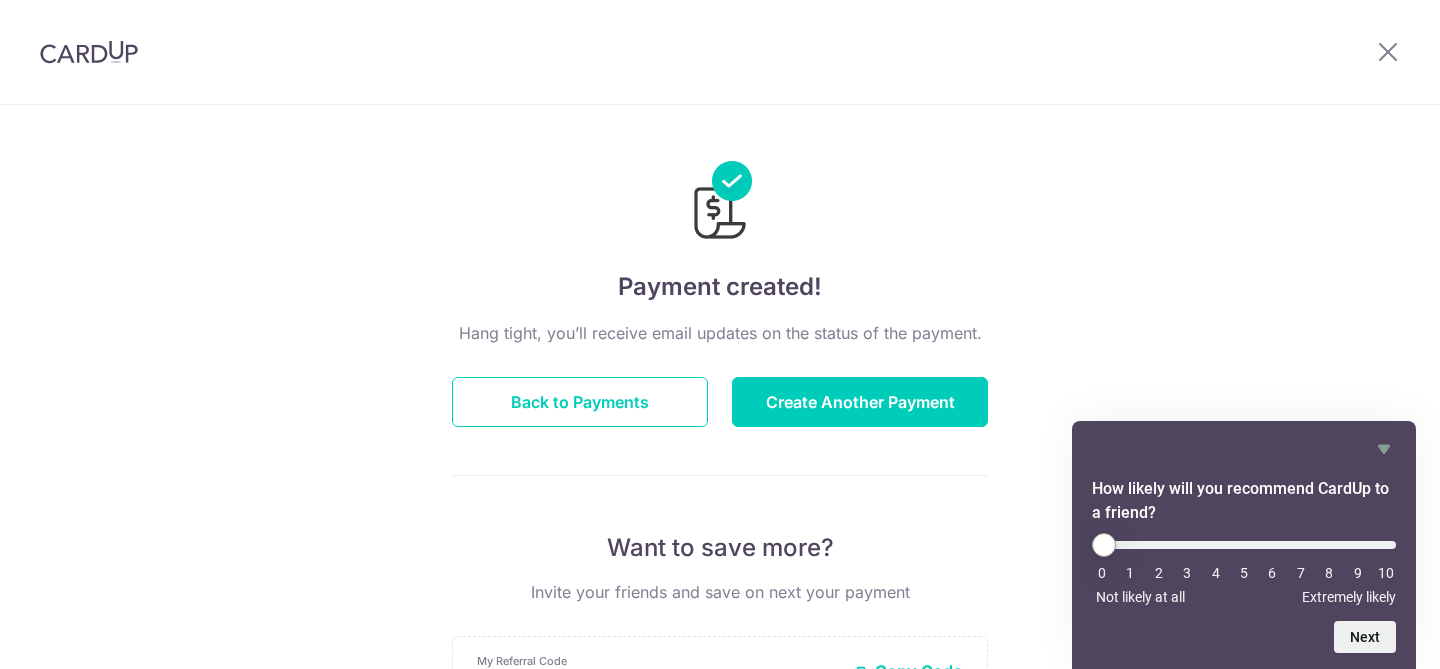 scroll, scrollTop: 0, scrollLeft: 0, axis: both 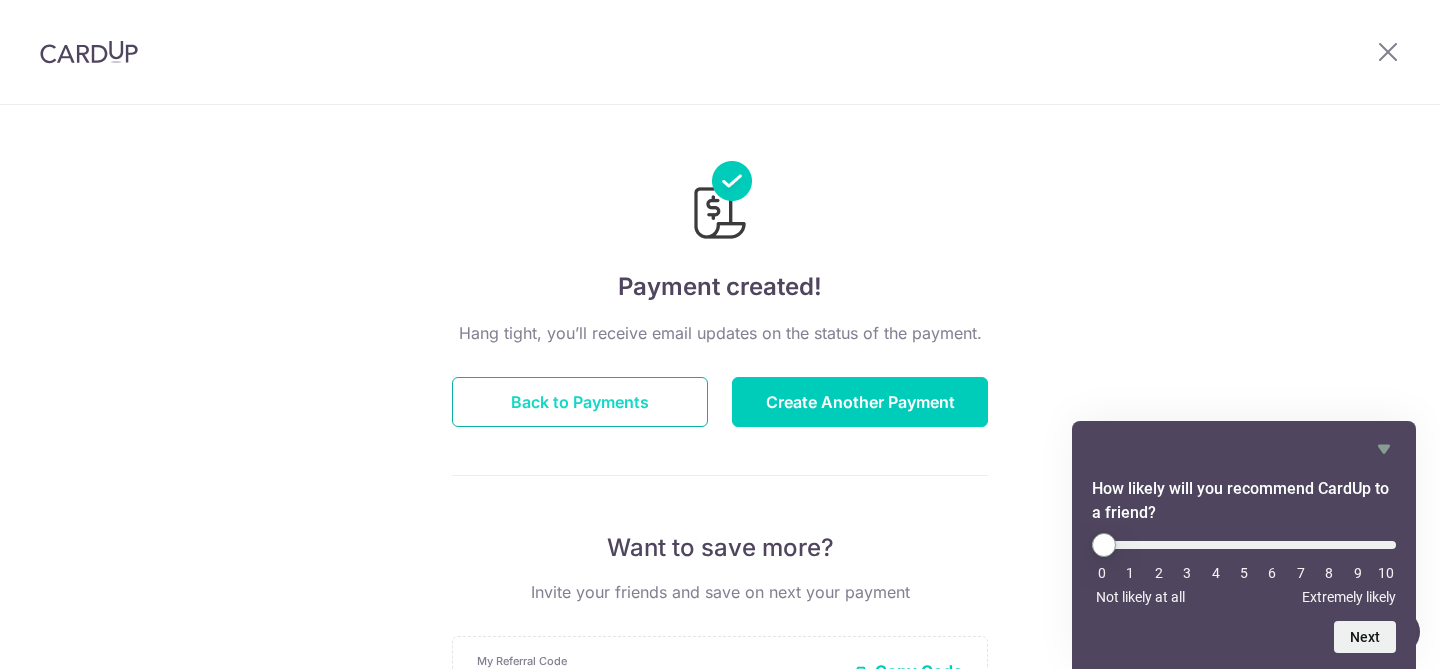 click on "Back to Payments" at bounding box center (580, 402) 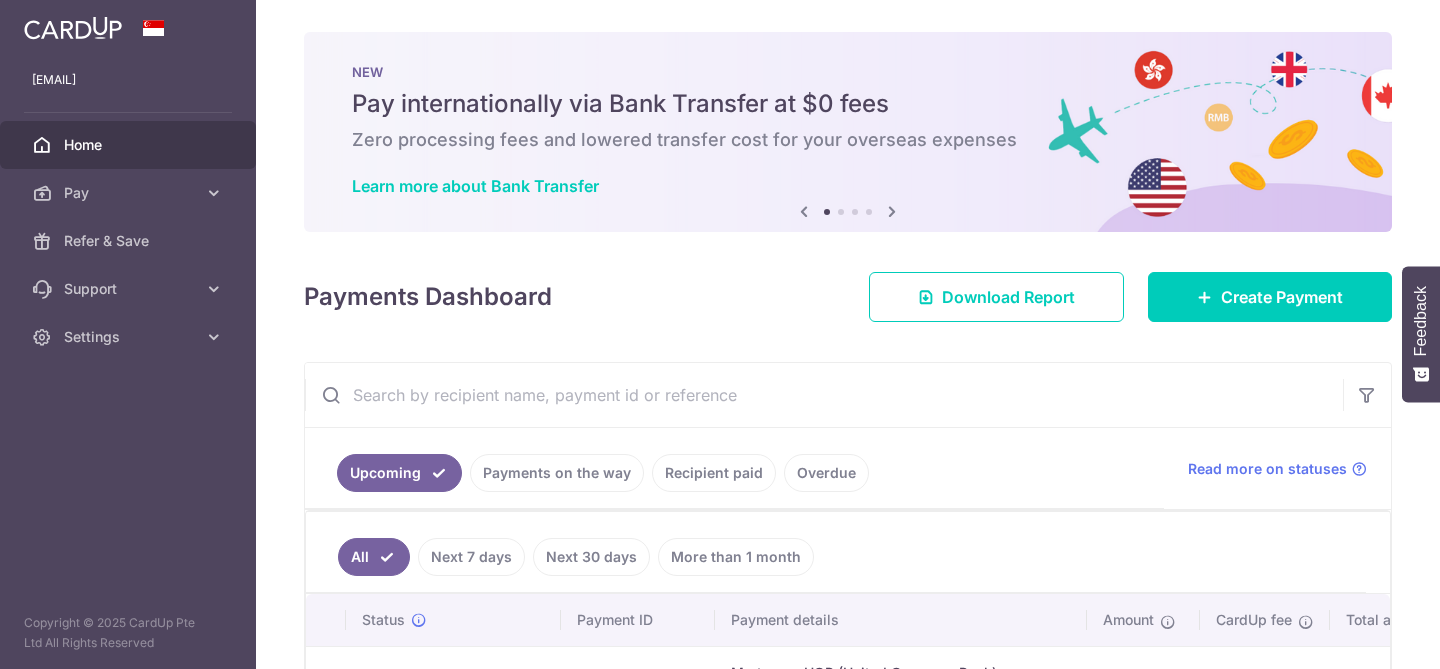 scroll, scrollTop: 0, scrollLeft: 0, axis: both 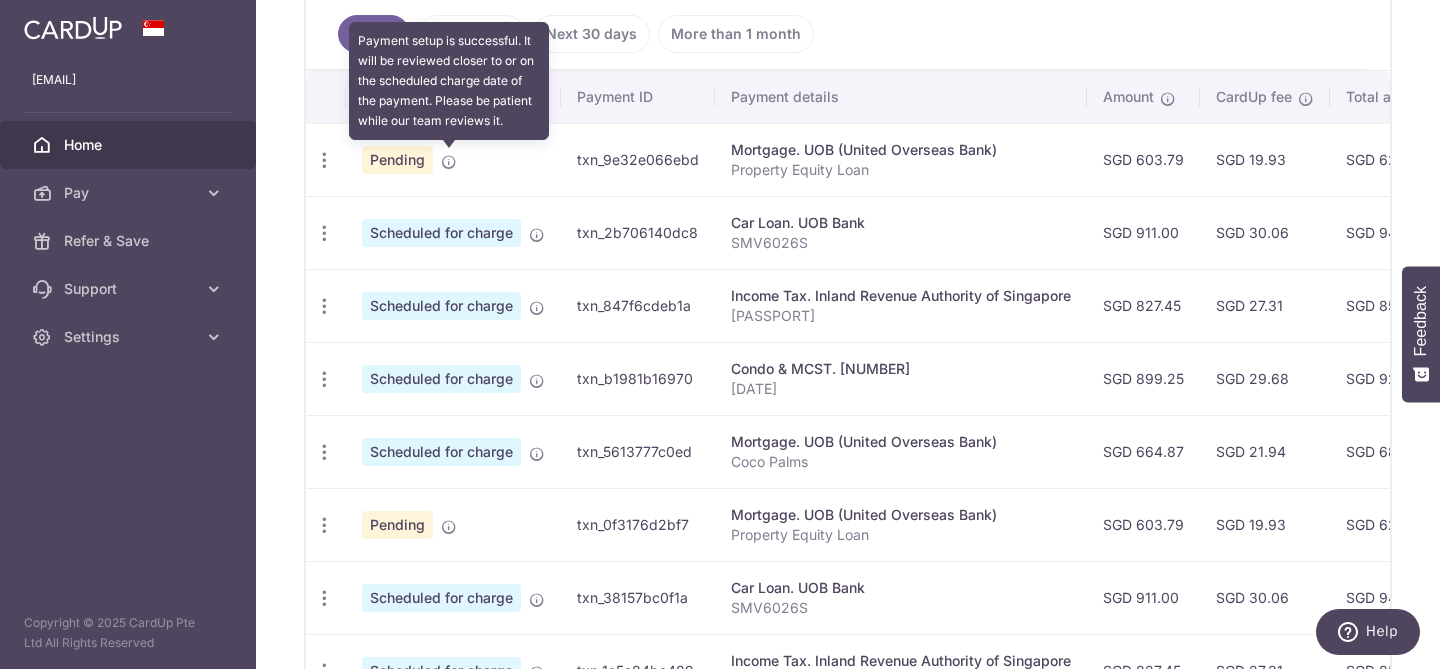 click at bounding box center [449, 162] 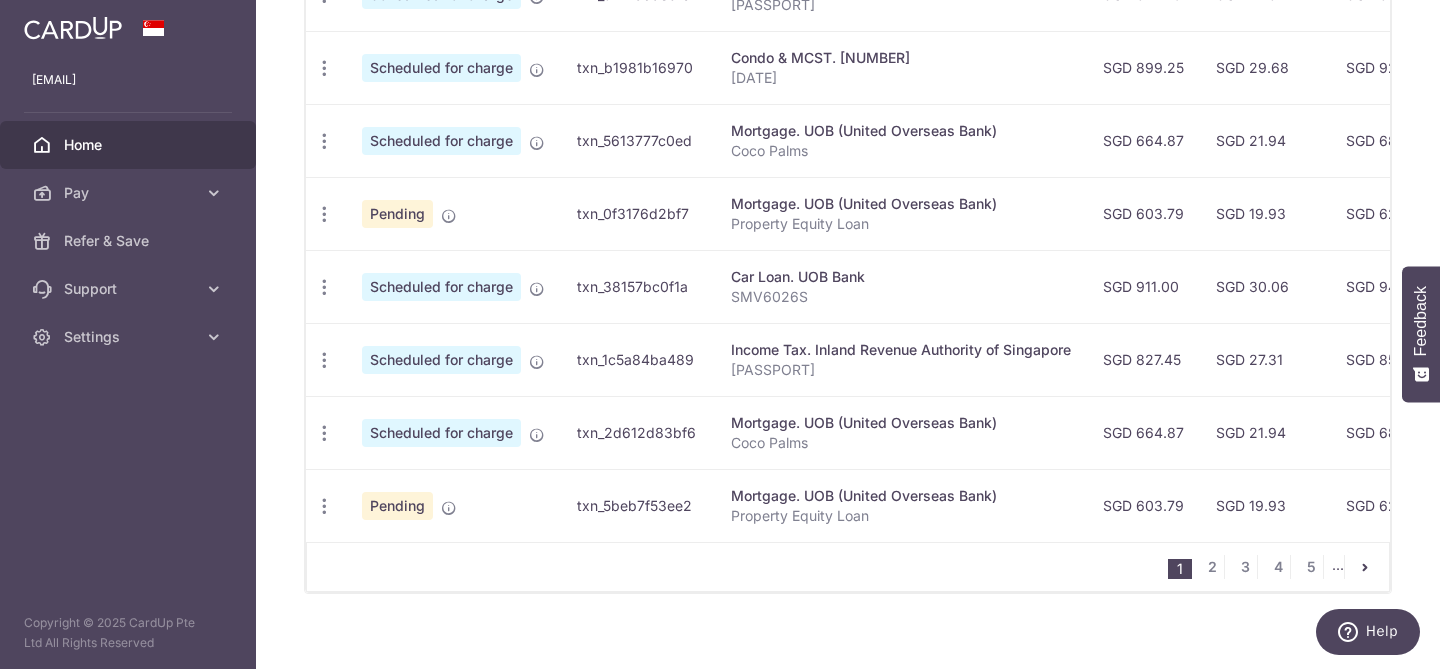 scroll, scrollTop: 877, scrollLeft: 0, axis: vertical 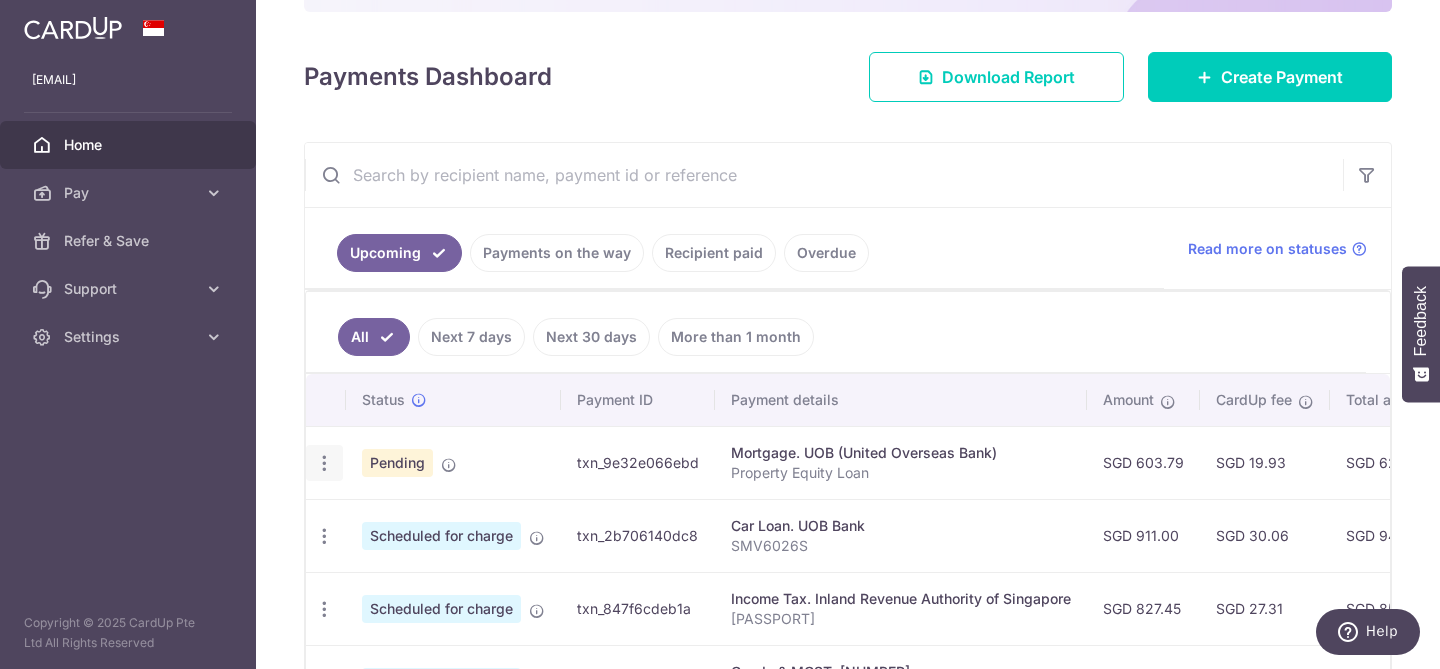 click at bounding box center (324, 463) 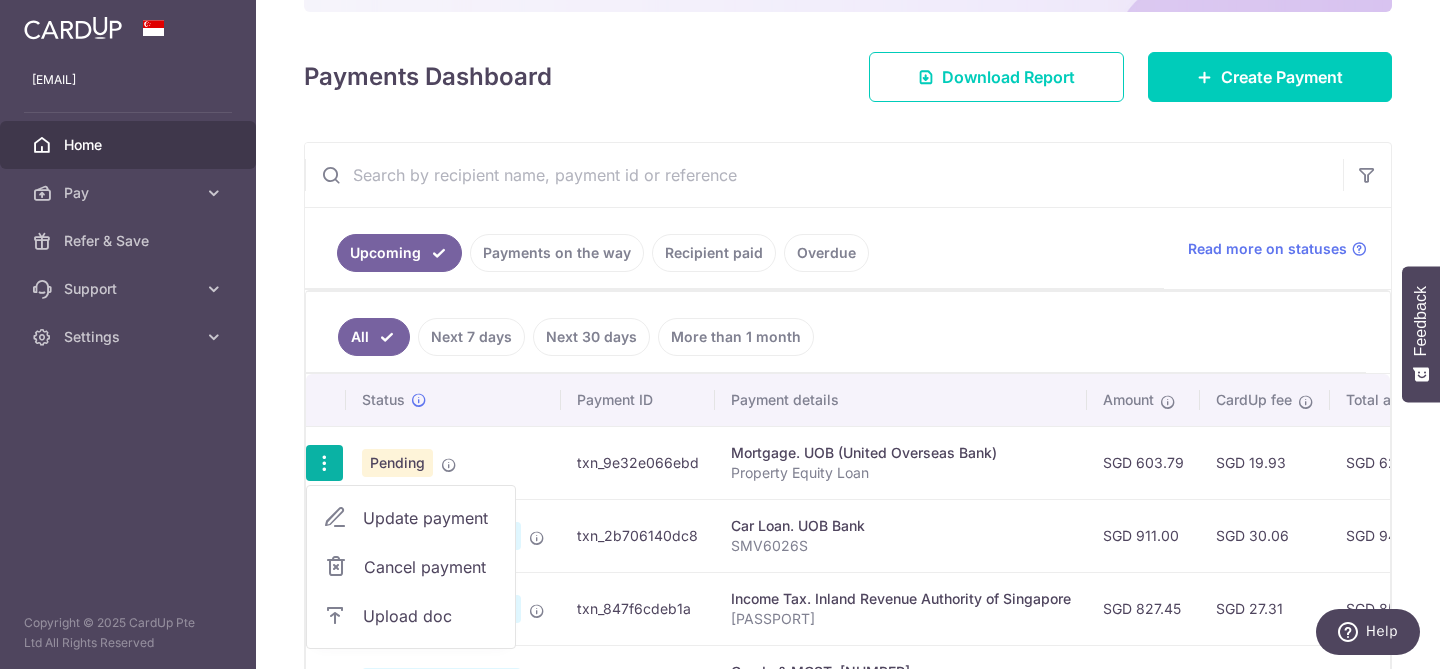 scroll, scrollTop: 305, scrollLeft: 0, axis: vertical 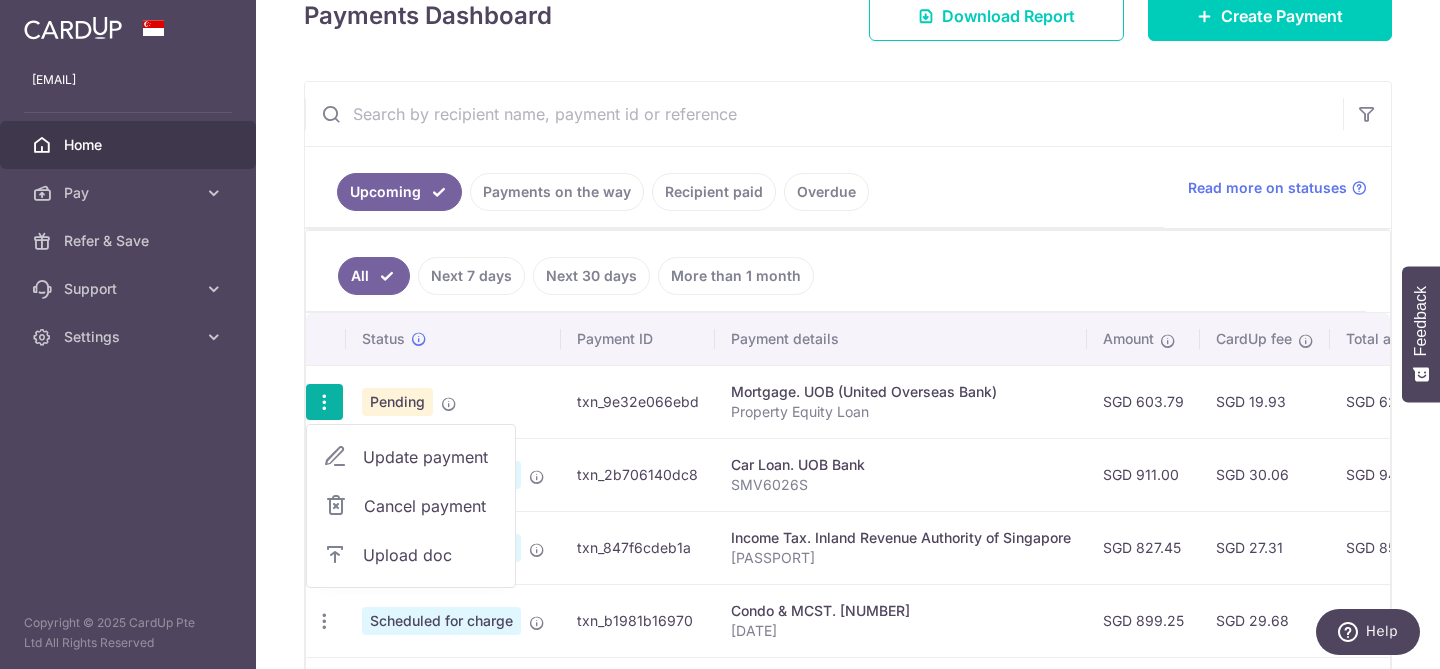 click on "Upload doc" at bounding box center (431, 555) 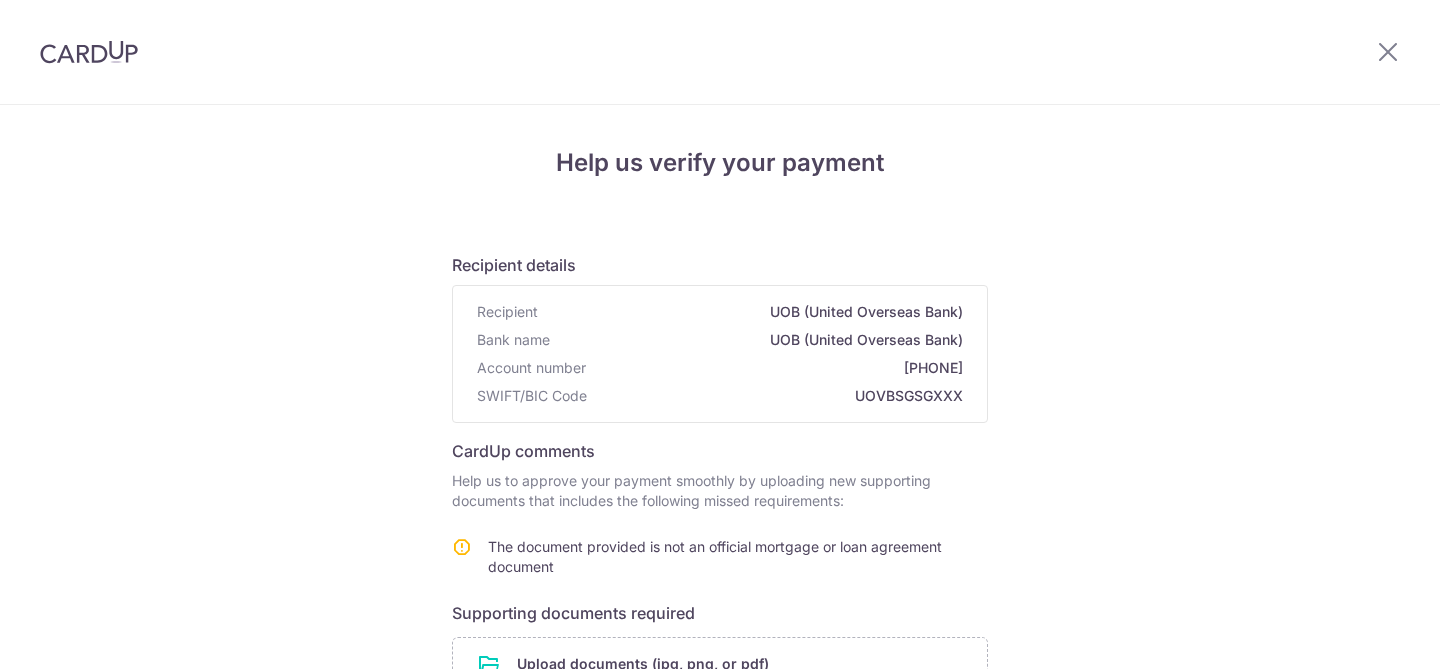 scroll, scrollTop: 0, scrollLeft: 0, axis: both 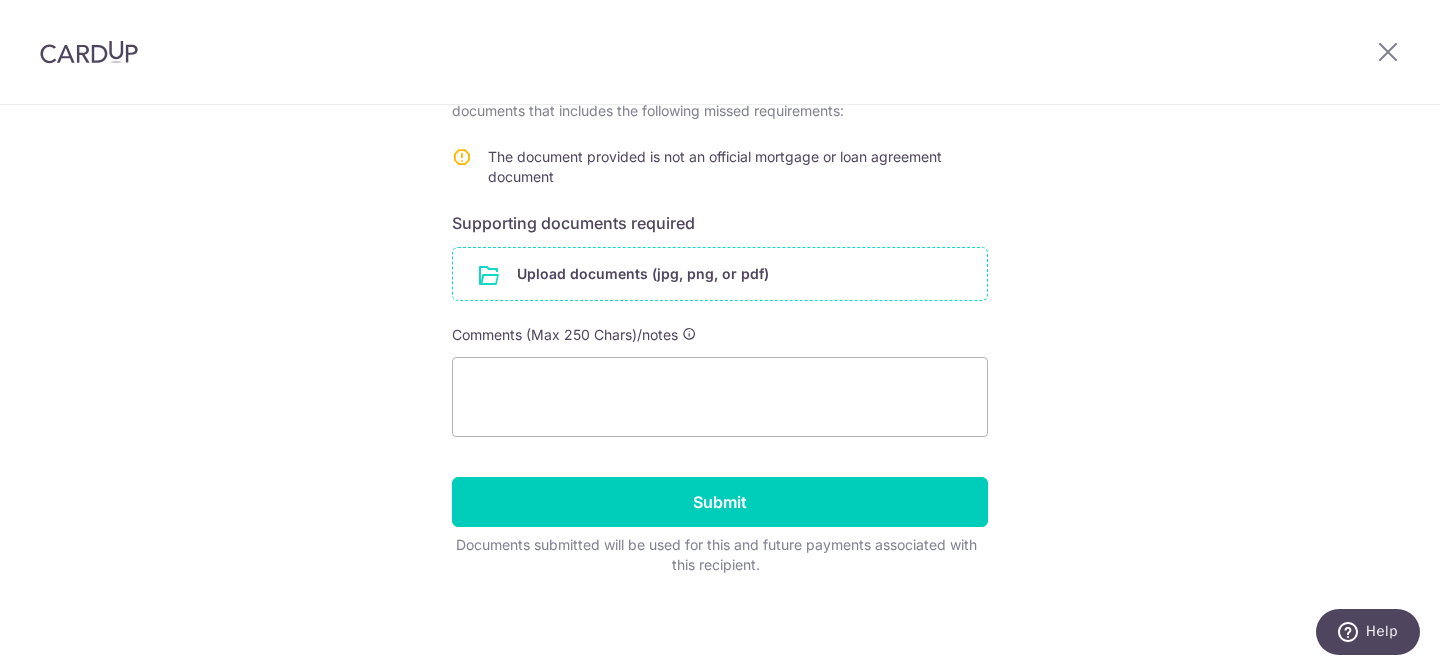 click at bounding box center [720, 274] 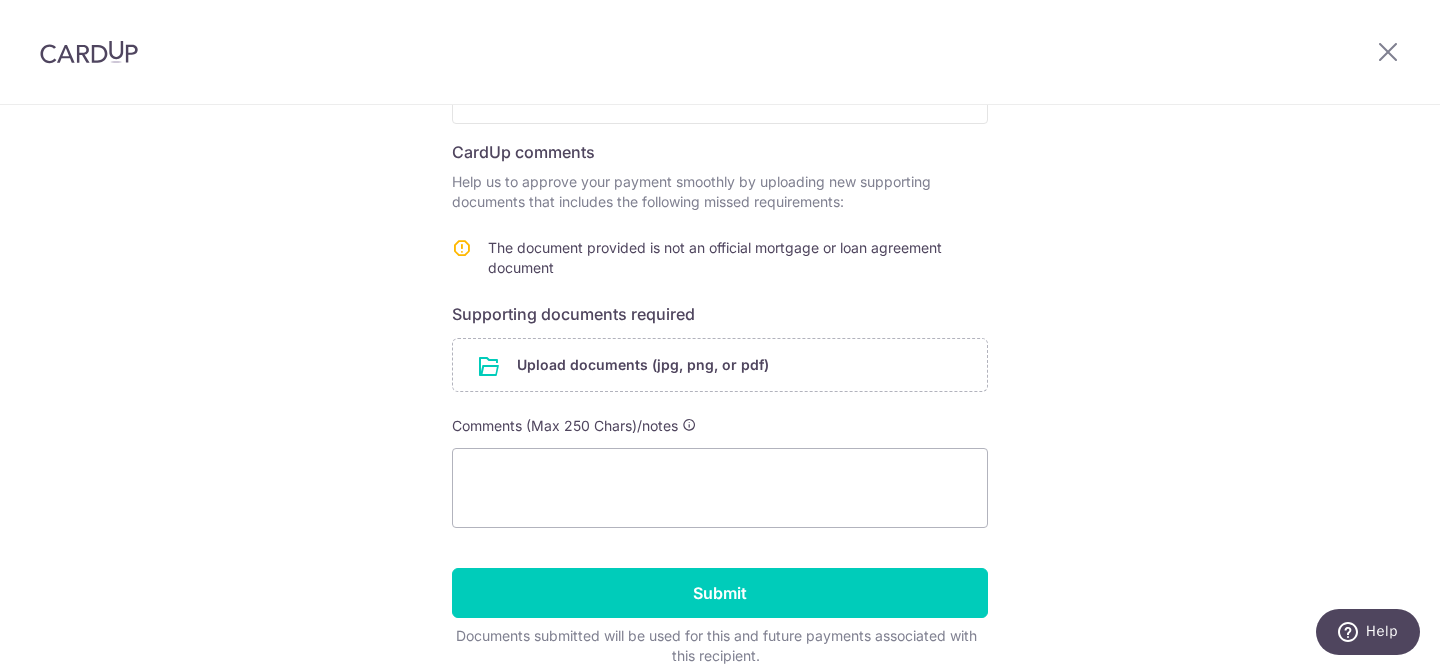 scroll, scrollTop: 296, scrollLeft: 0, axis: vertical 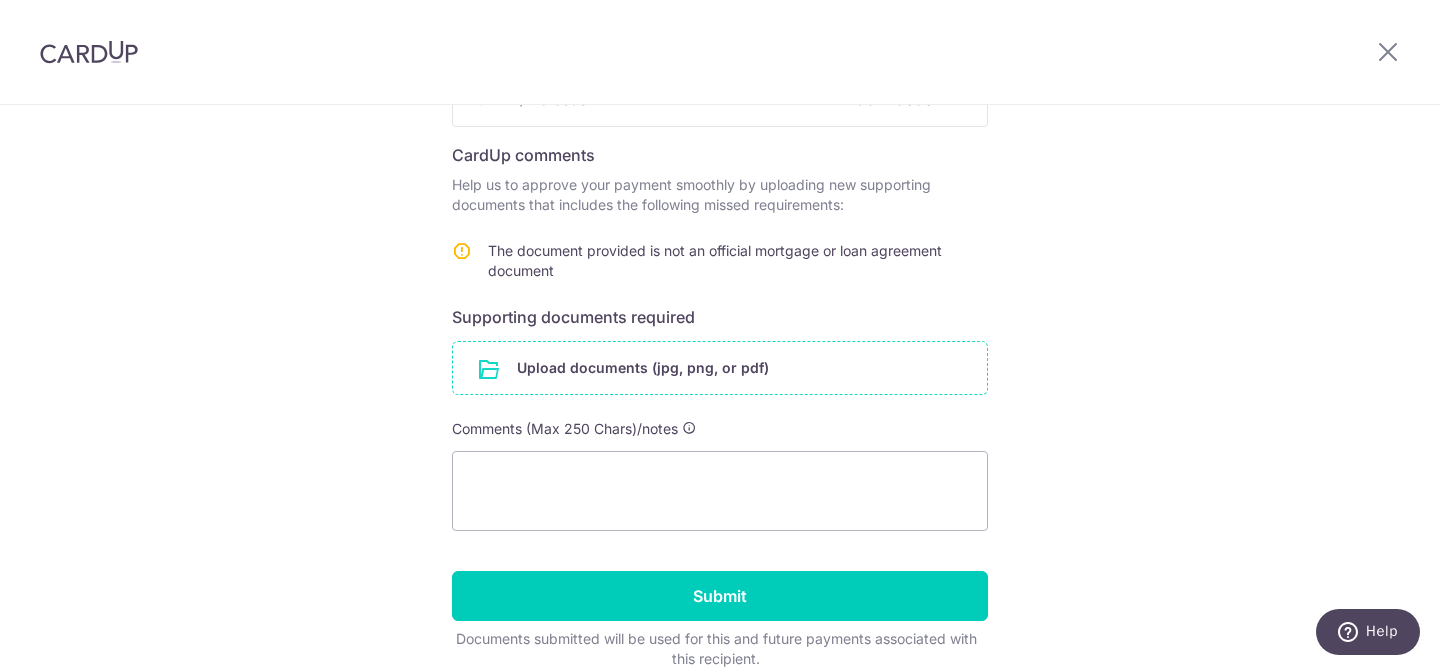 click at bounding box center (720, 368) 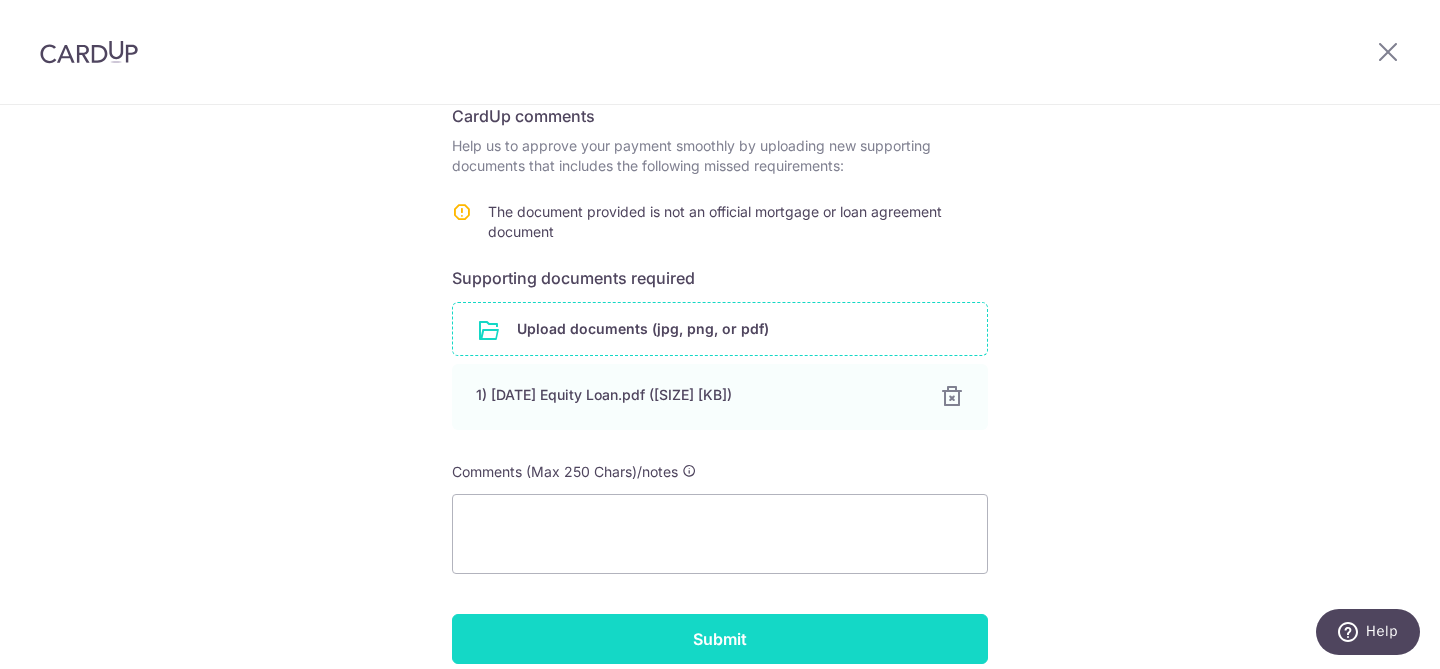 scroll, scrollTop: 425, scrollLeft: 0, axis: vertical 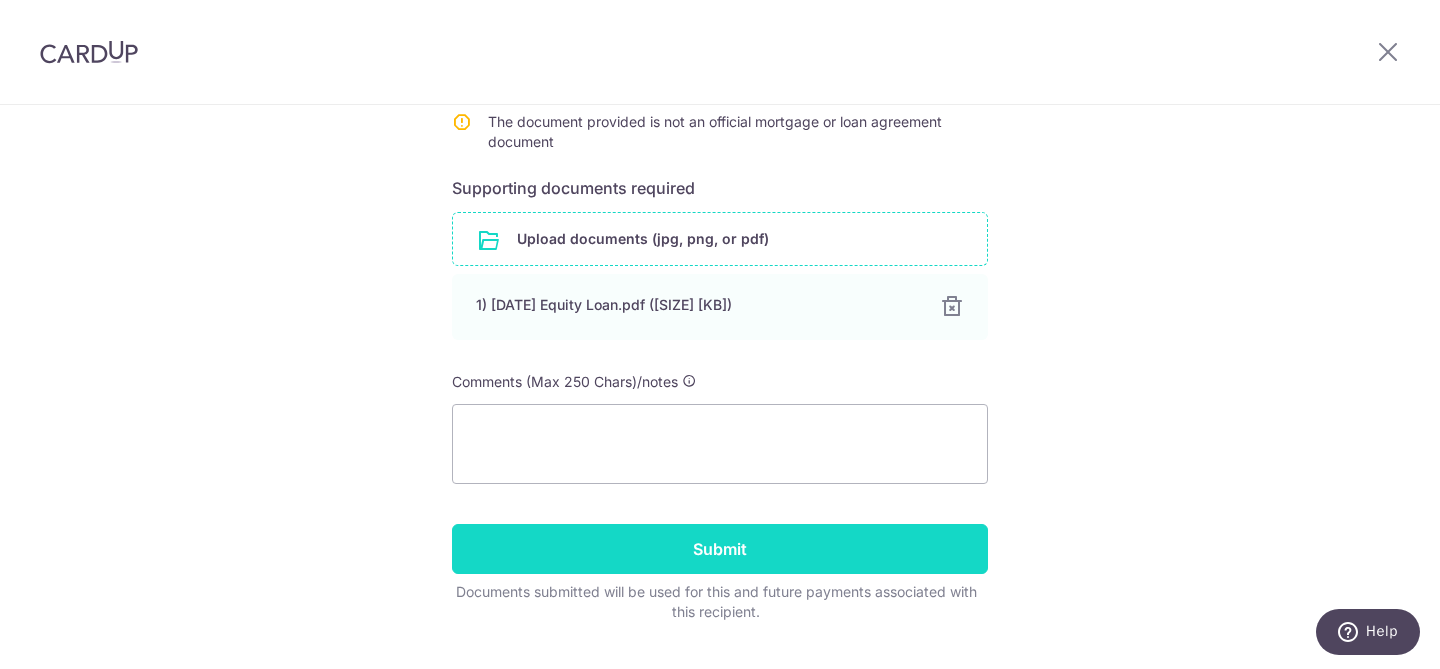 click on "Submit" at bounding box center [720, 549] 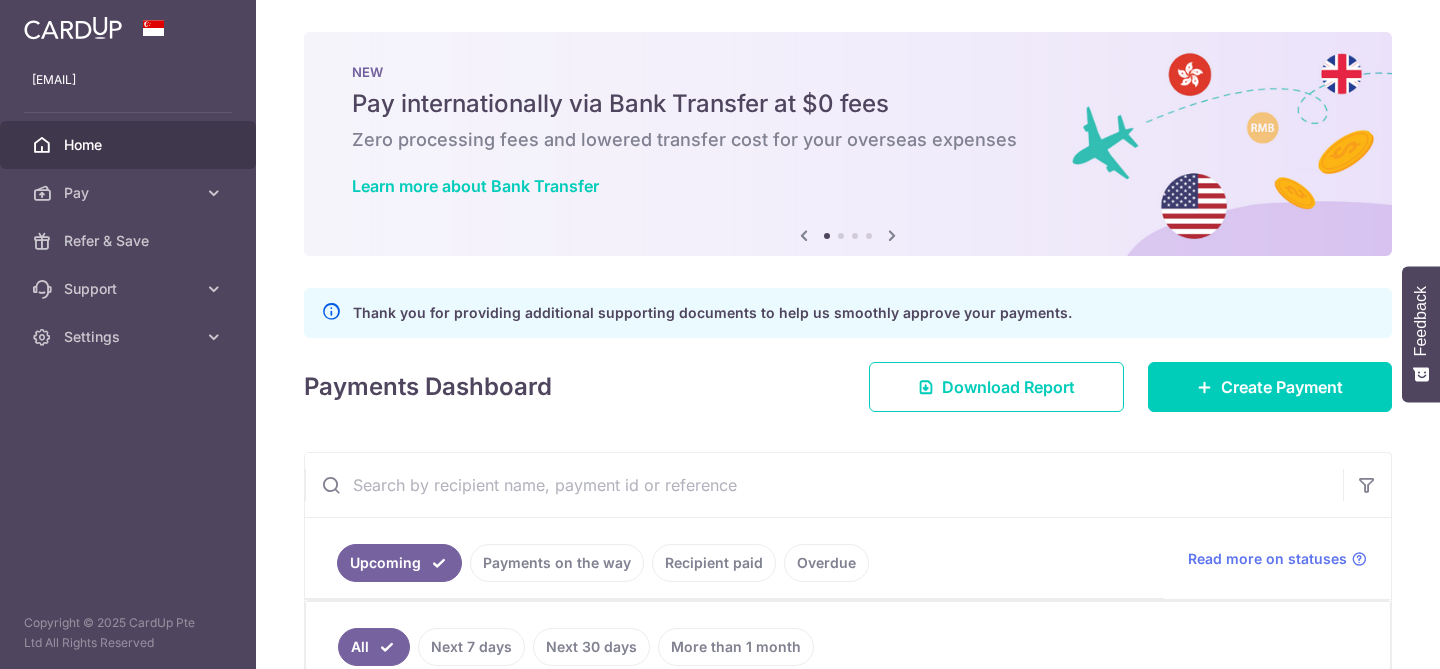 scroll, scrollTop: 0, scrollLeft: 0, axis: both 